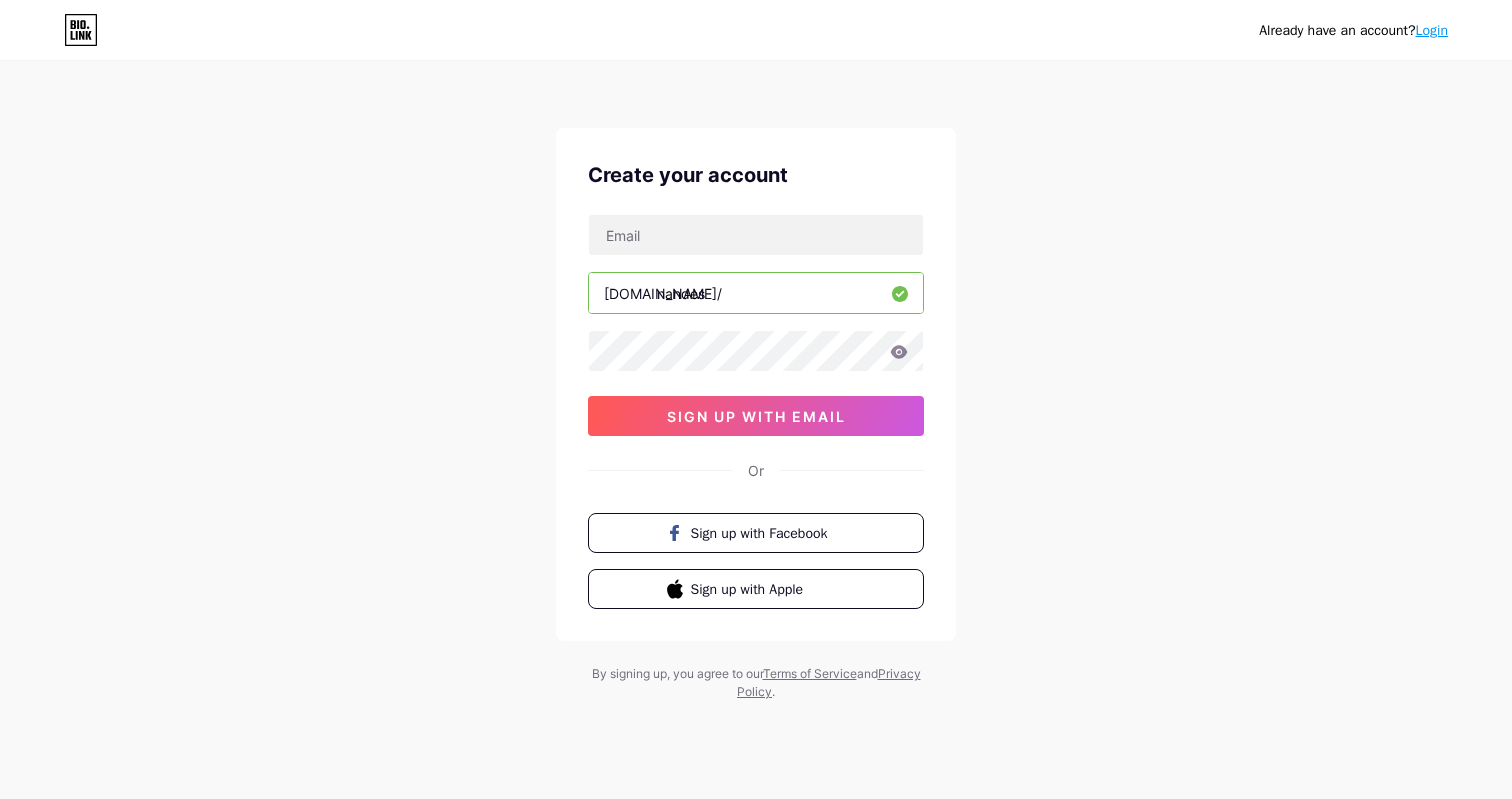 scroll, scrollTop: 0, scrollLeft: 0, axis: both 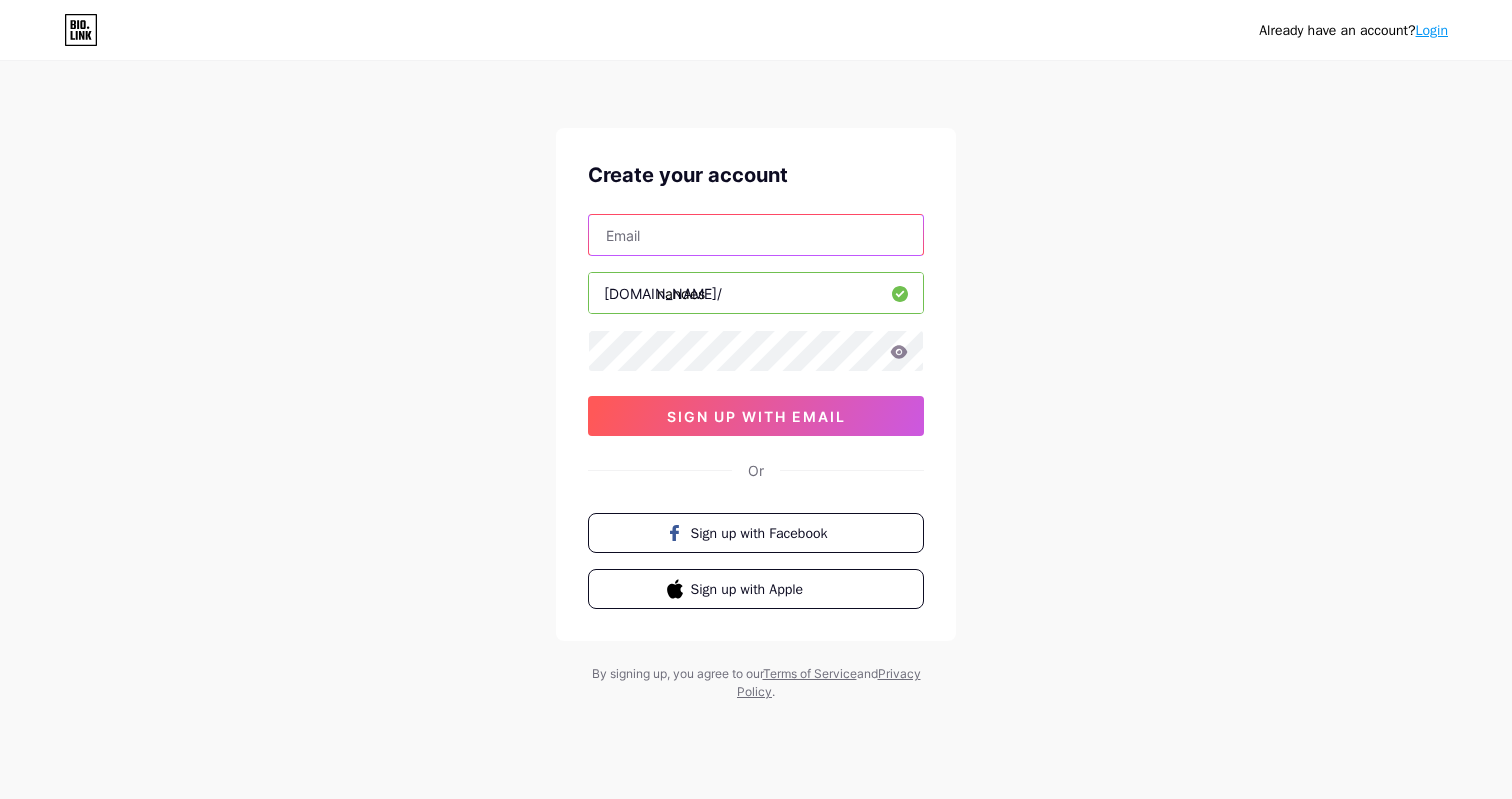 click at bounding box center [756, 235] 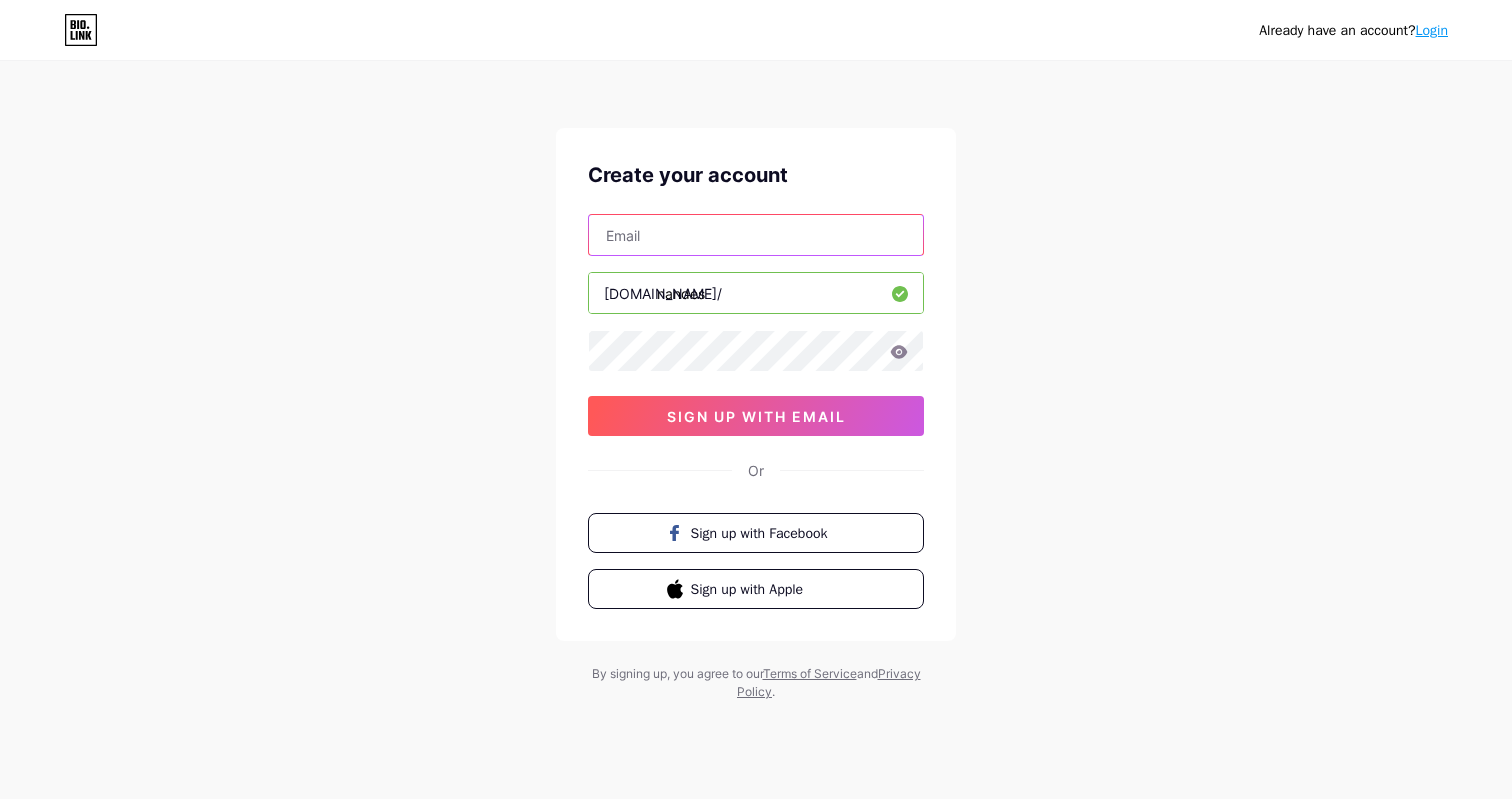 click at bounding box center (756, 235) 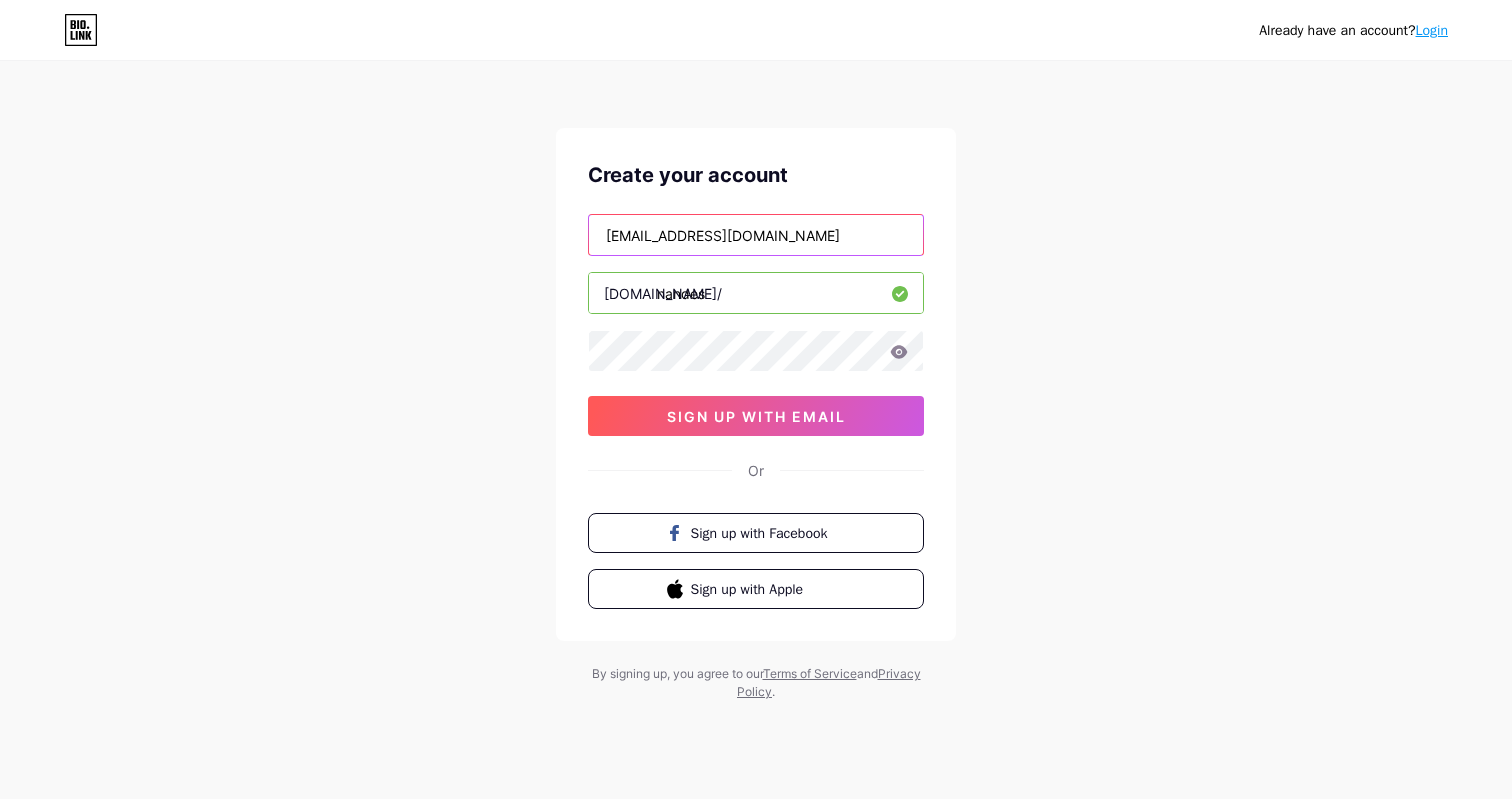 type on "[EMAIL_ADDRESS][DOMAIN_NAME]" 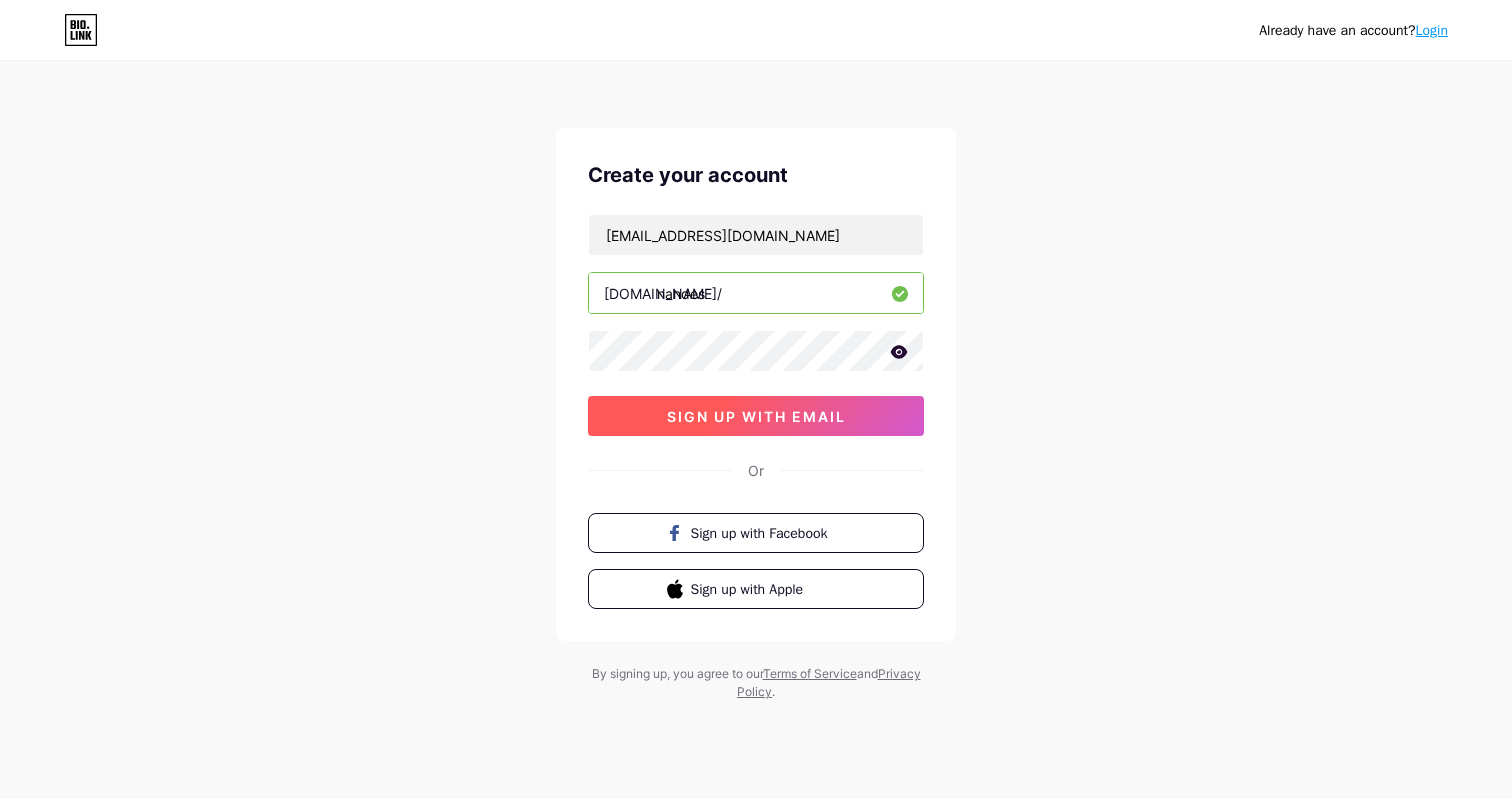 click on "sign up with email" at bounding box center (756, 416) 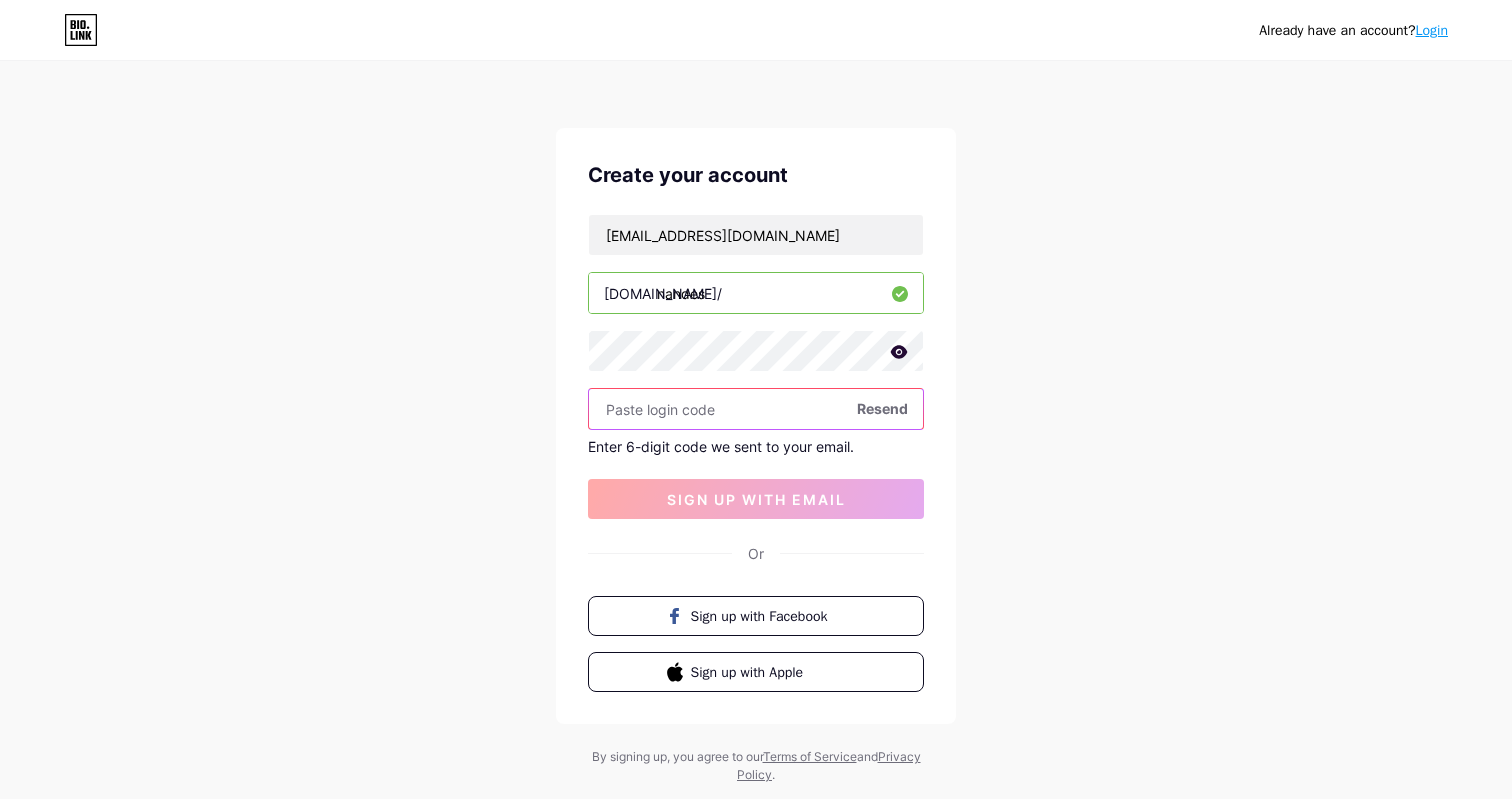 click at bounding box center [756, 409] 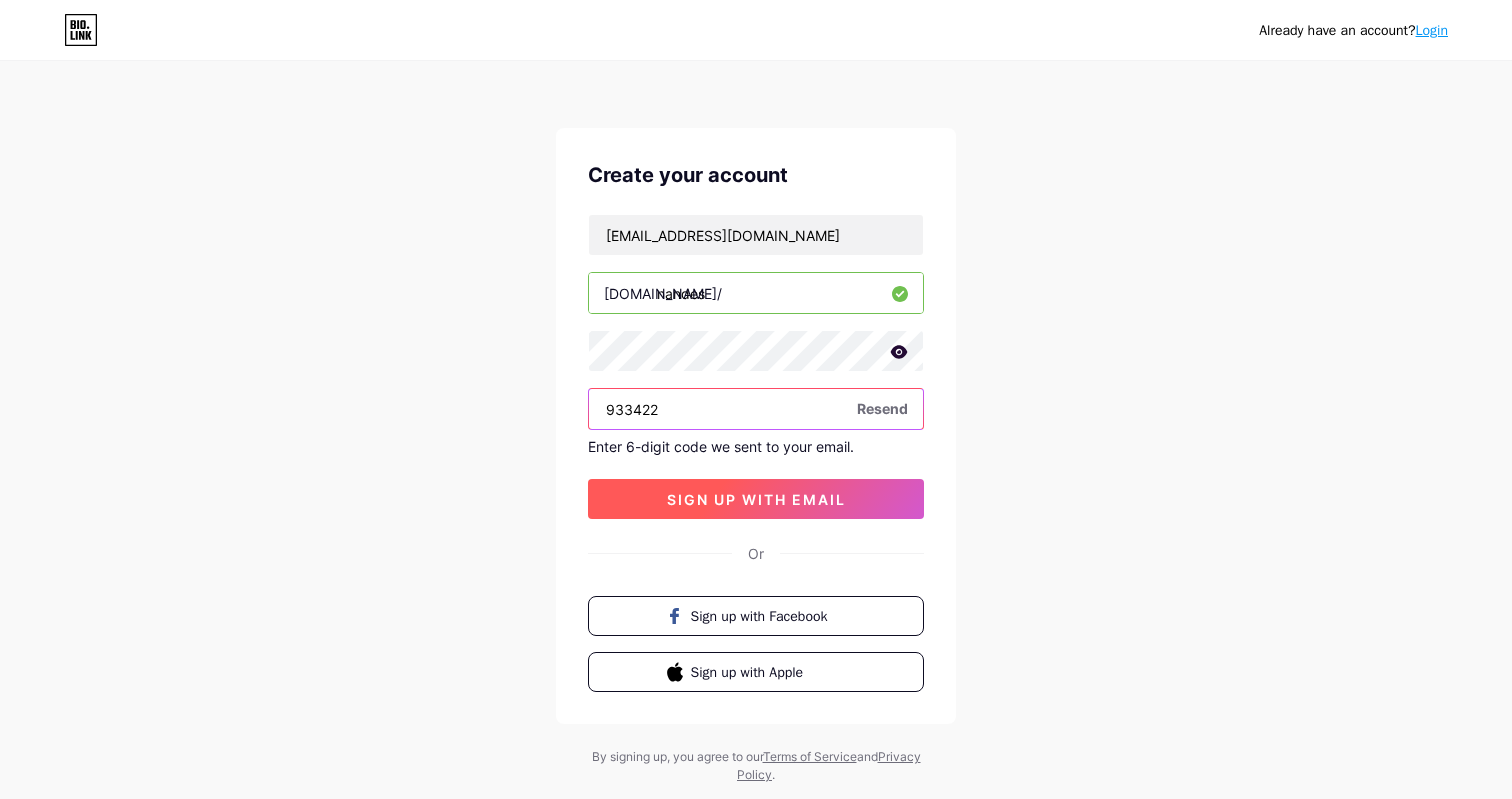type on "933422" 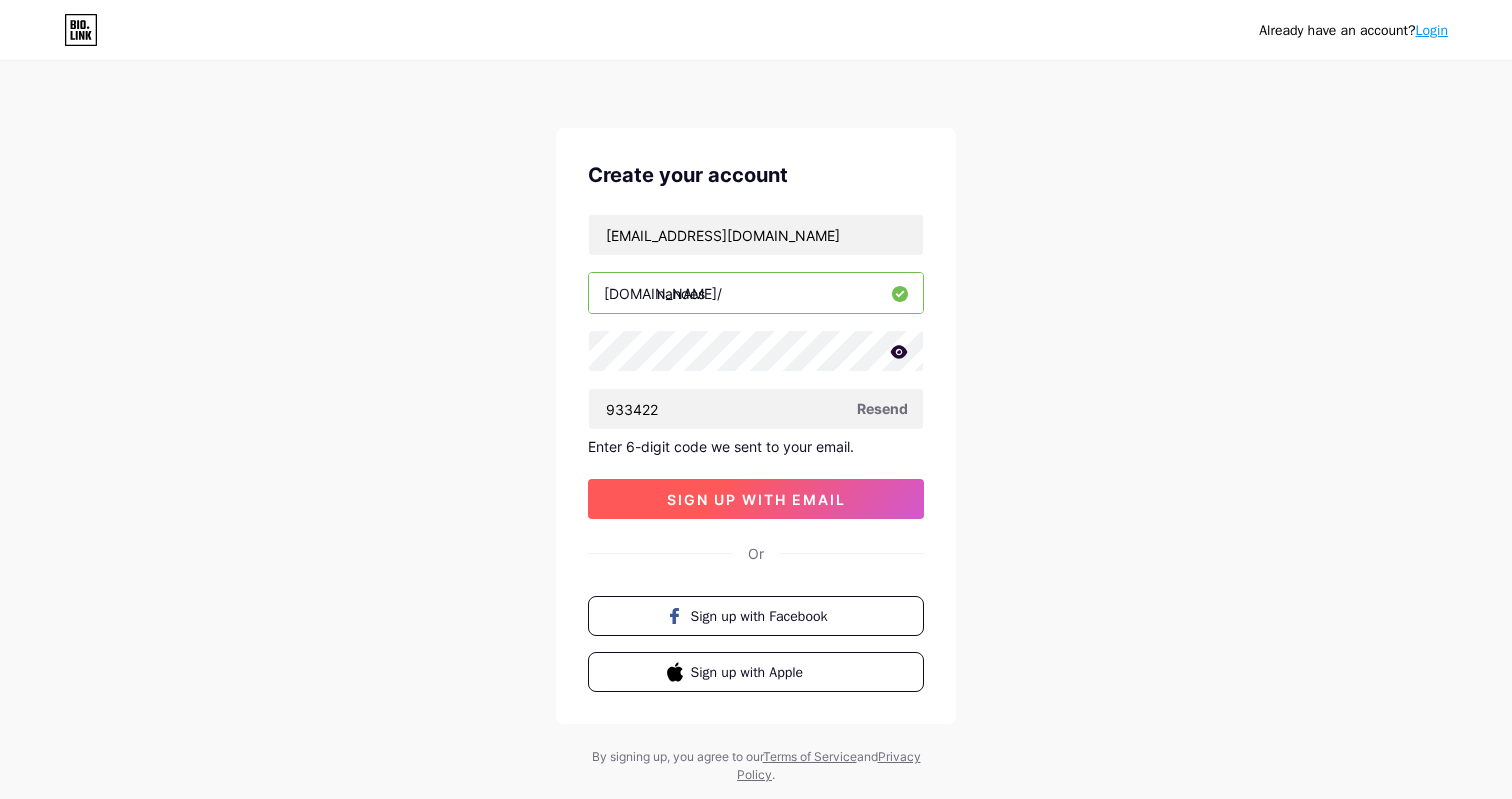 click on "sign up with email" at bounding box center [756, 499] 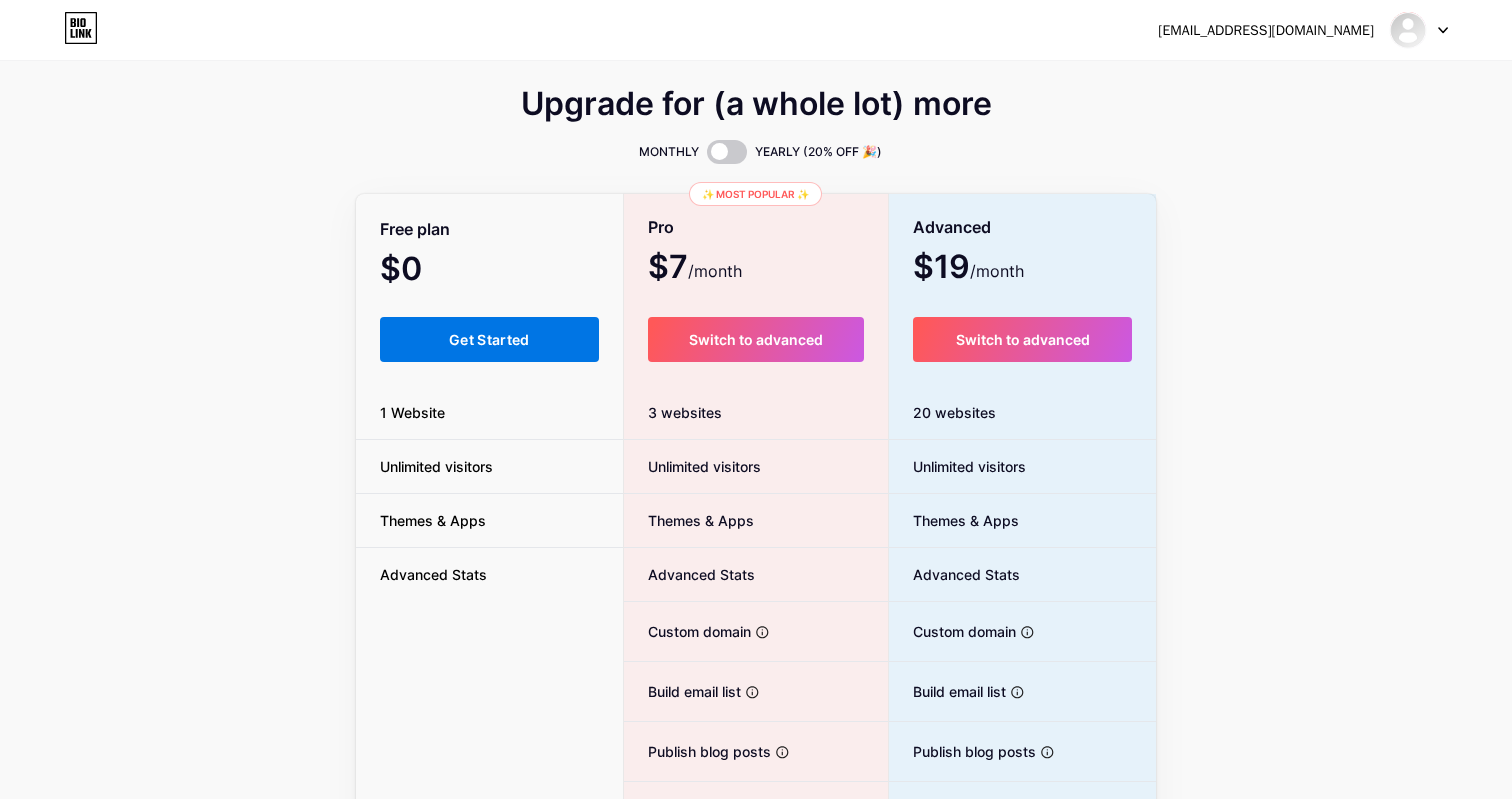 click on "Get Started" at bounding box center (489, 339) 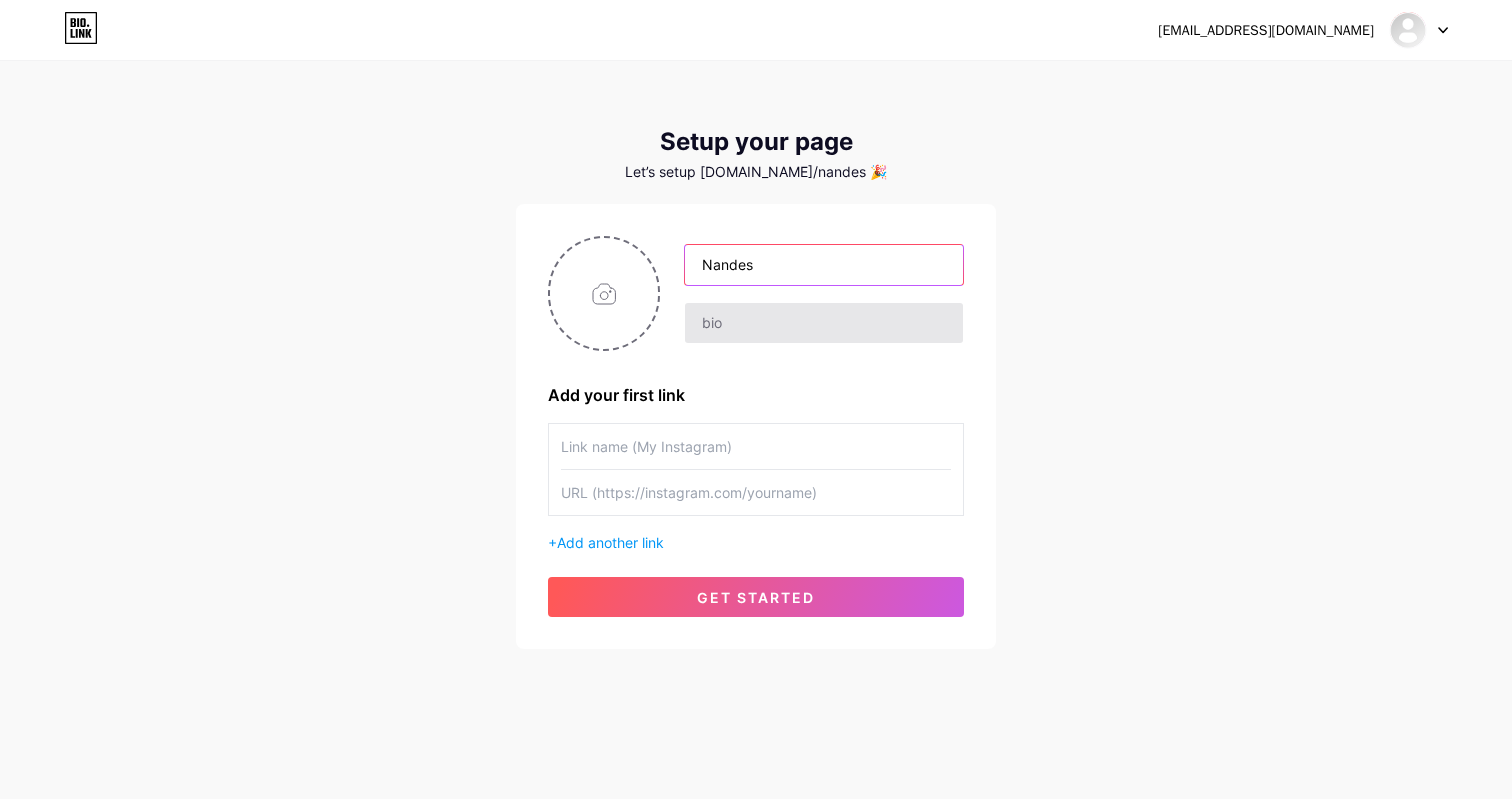 type on "Nandes" 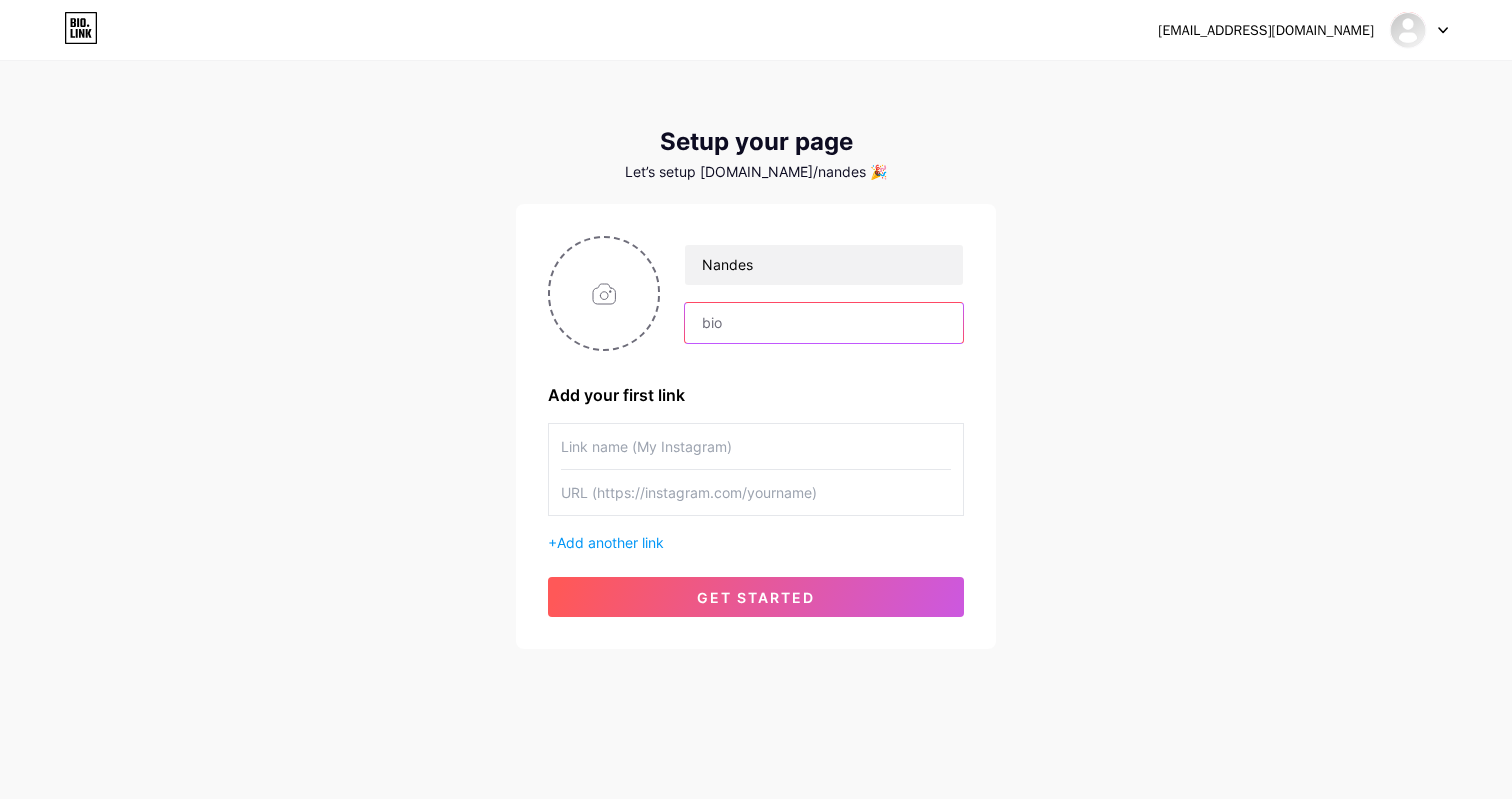 click at bounding box center [824, 323] 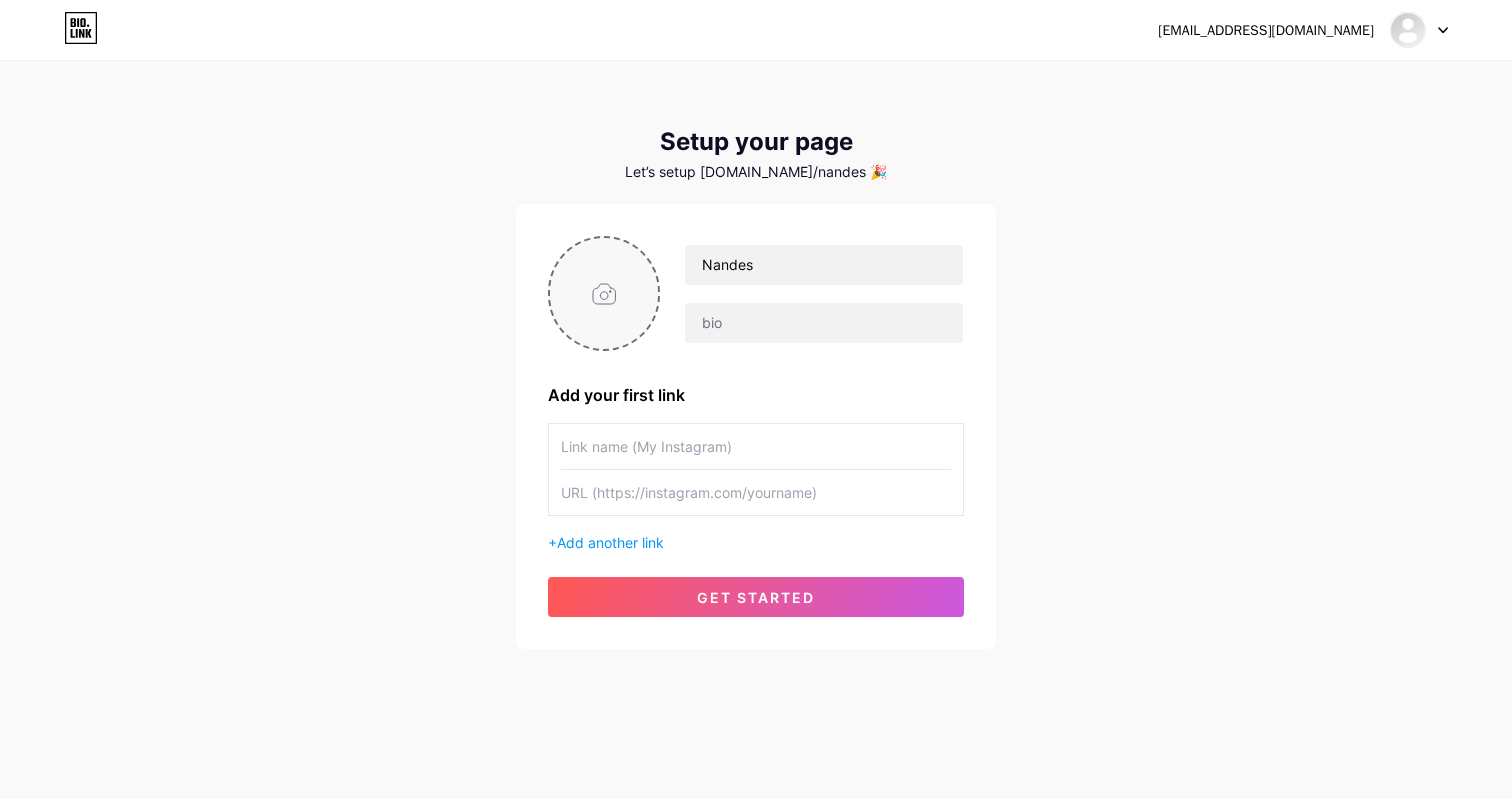 click at bounding box center (604, 293) 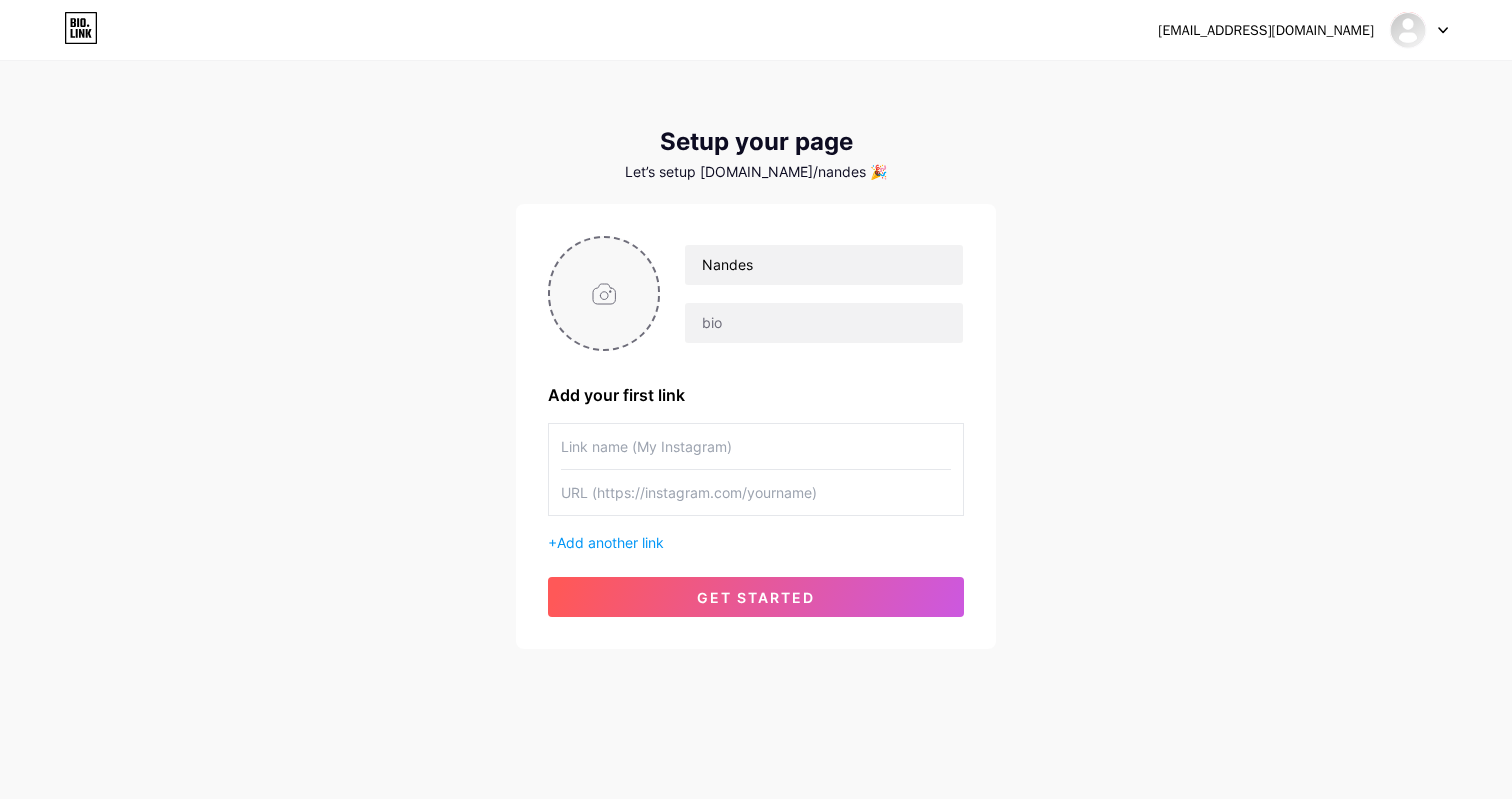 type on "C:\fakepath\_MG_2158.jpg" 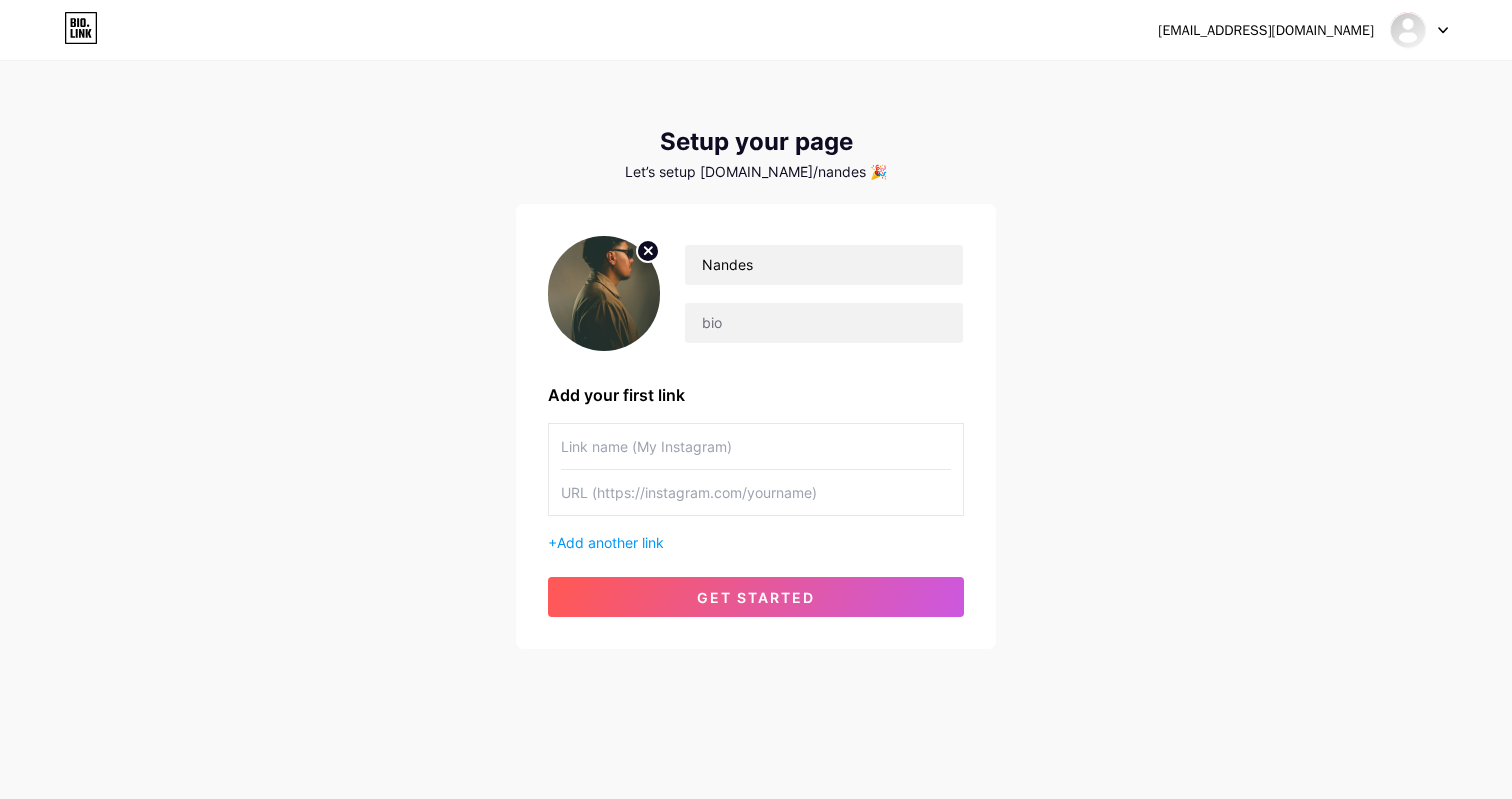 click at bounding box center (604, 293) 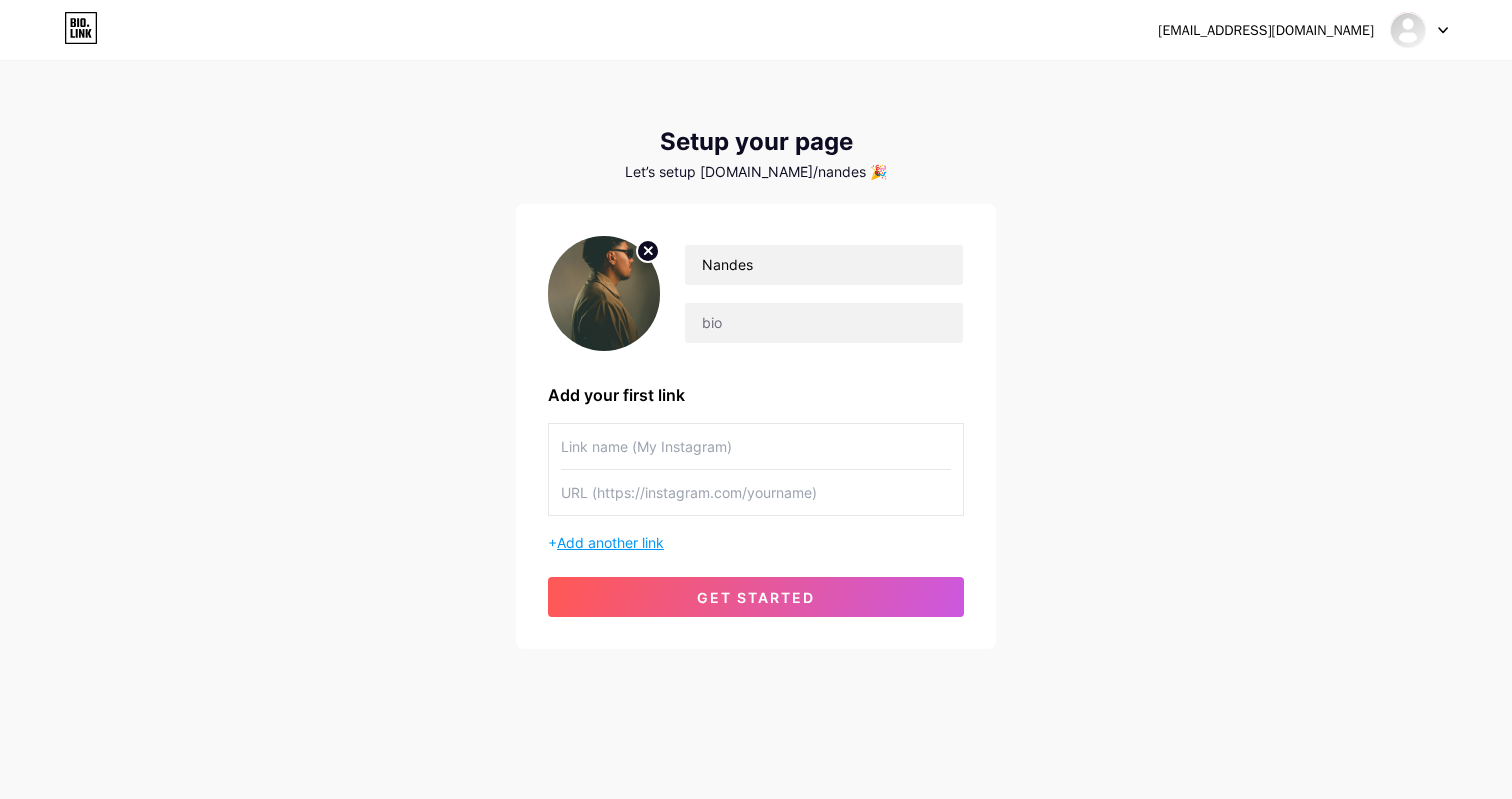 click on "Add another link" at bounding box center (610, 542) 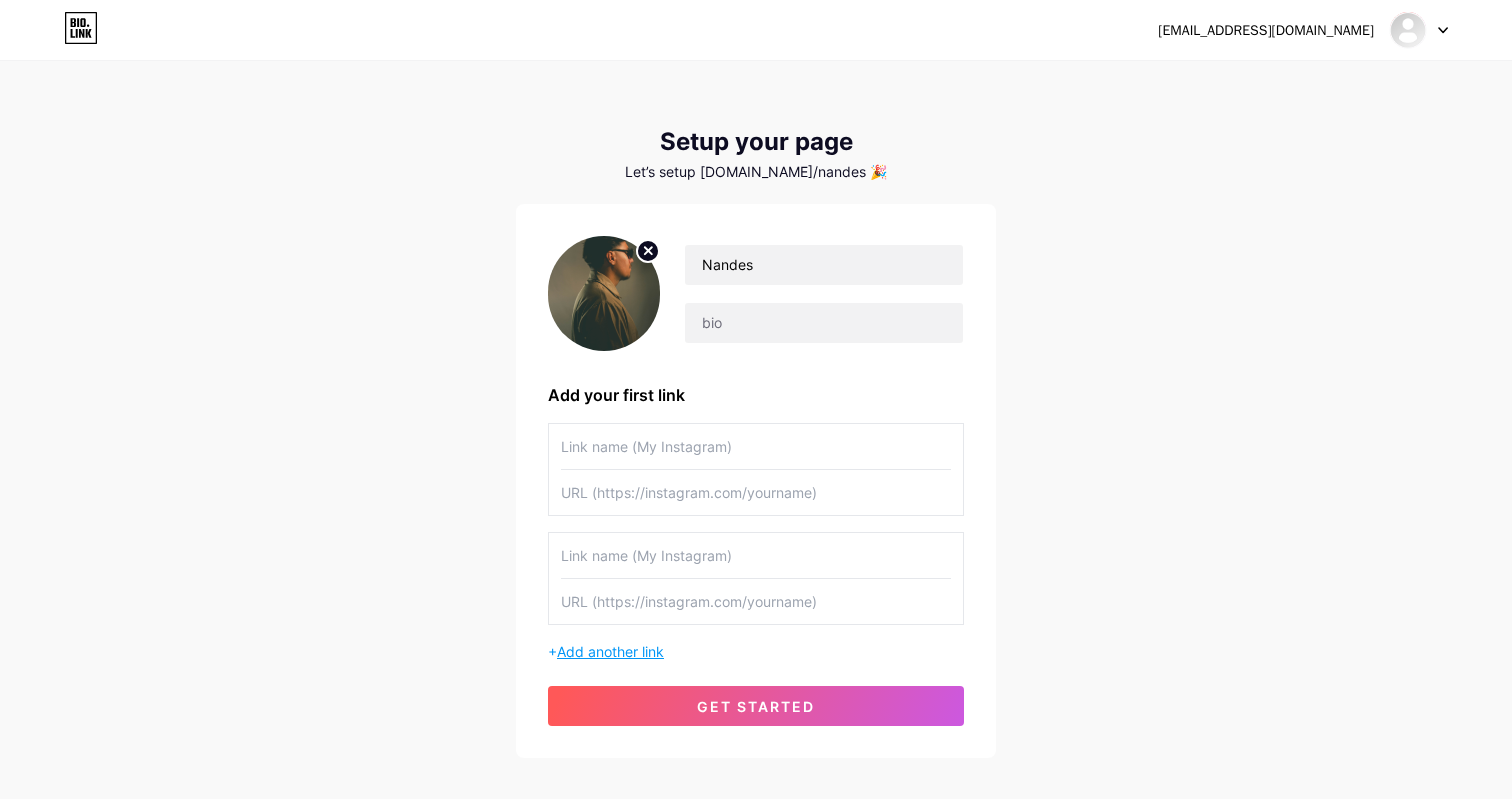 click on "Add another link" at bounding box center (610, 651) 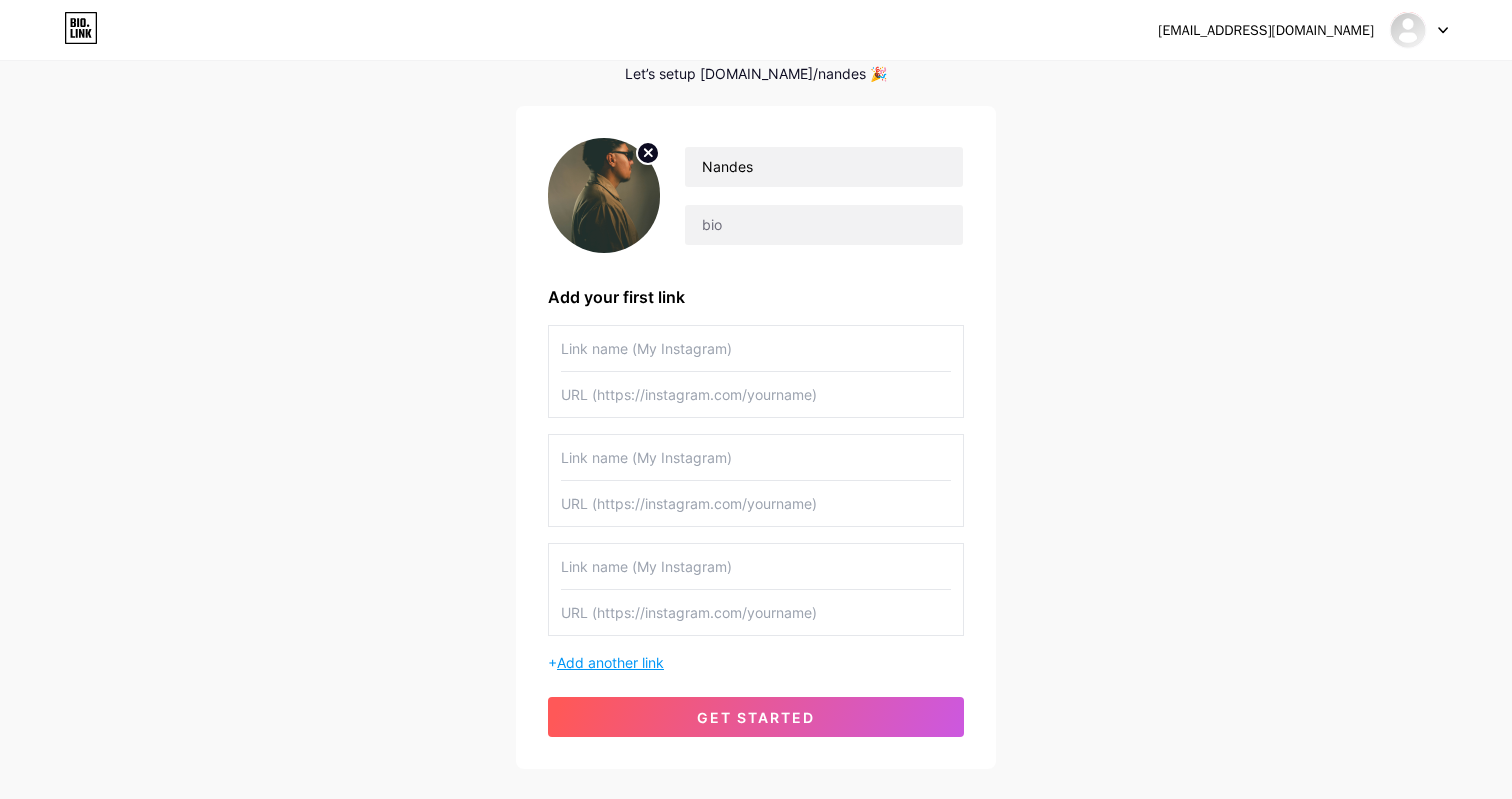 scroll, scrollTop: 115, scrollLeft: 0, axis: vertical 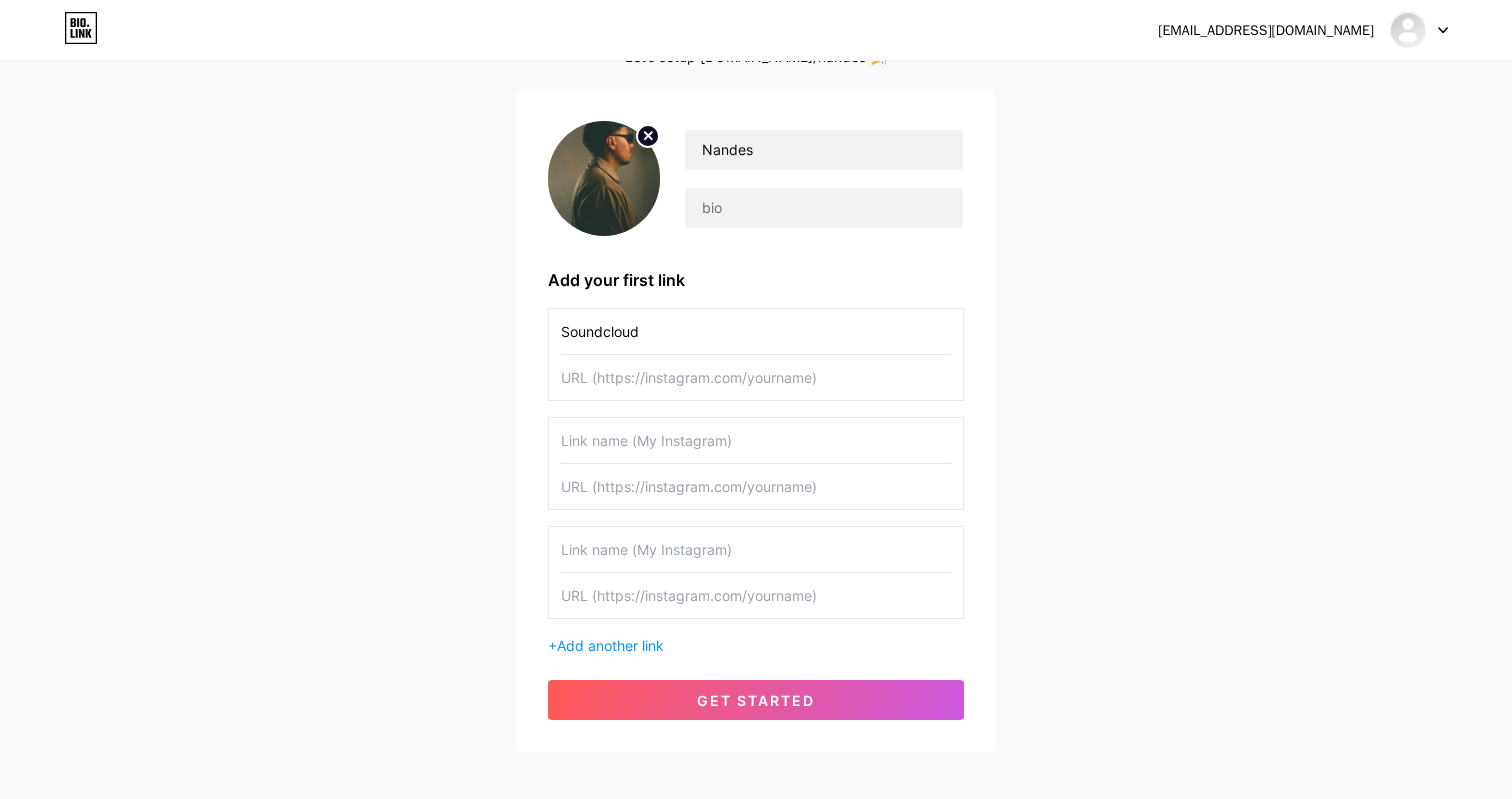 type on "Soundcloud" 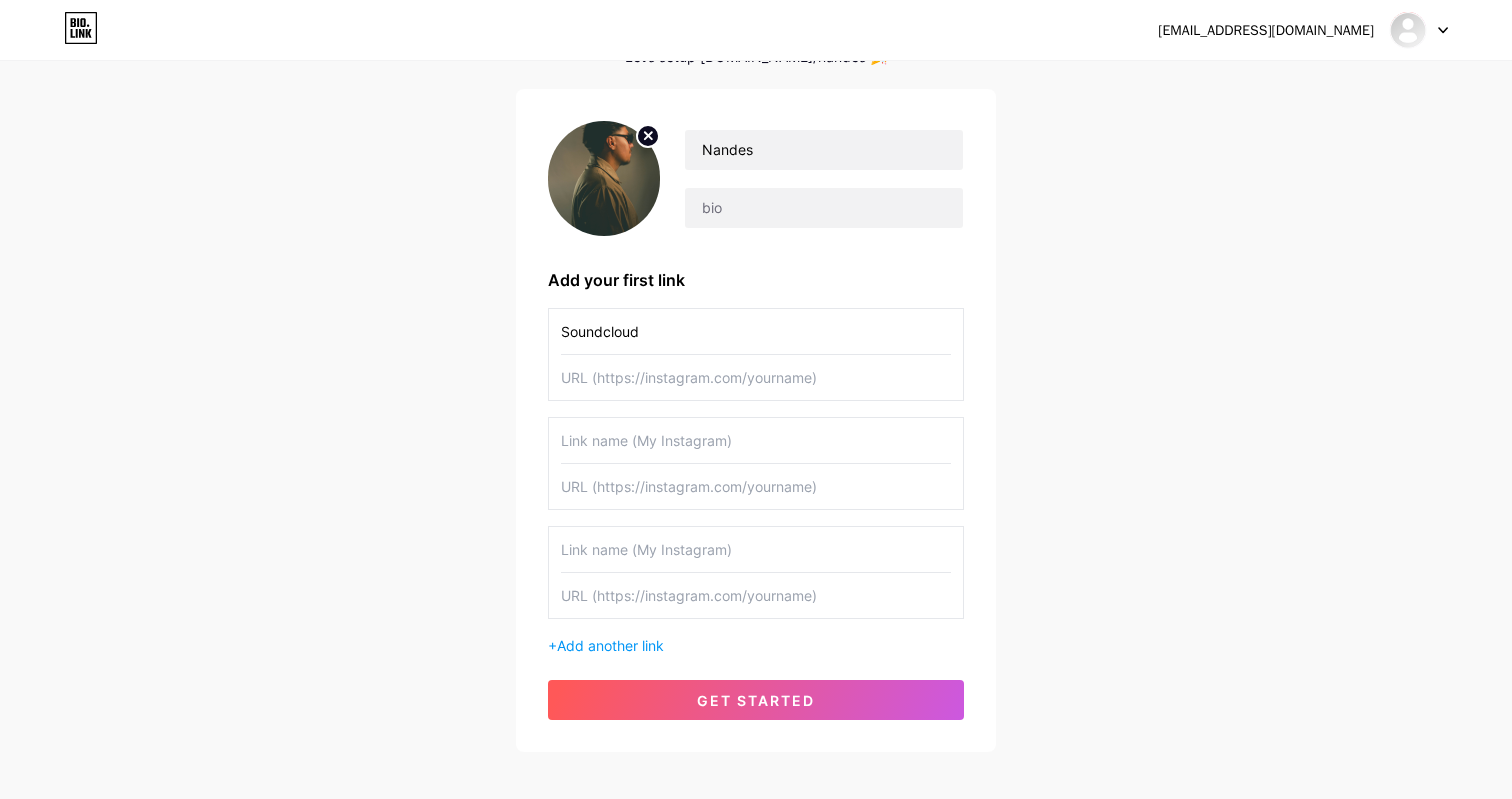 paste on "[URL][DOMAIN_NAME]" 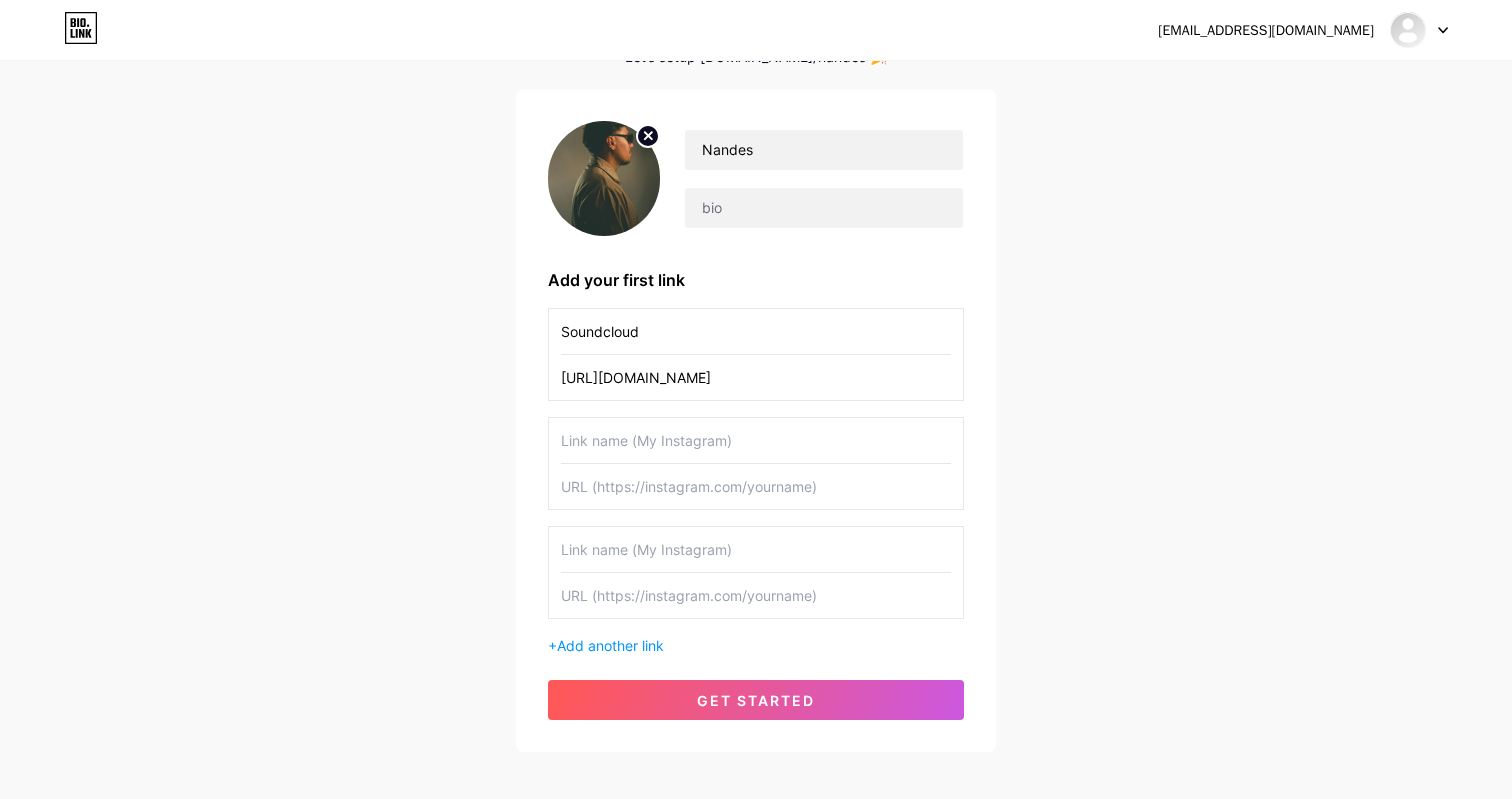 type on "[URL][DOMAIN_NAME]" 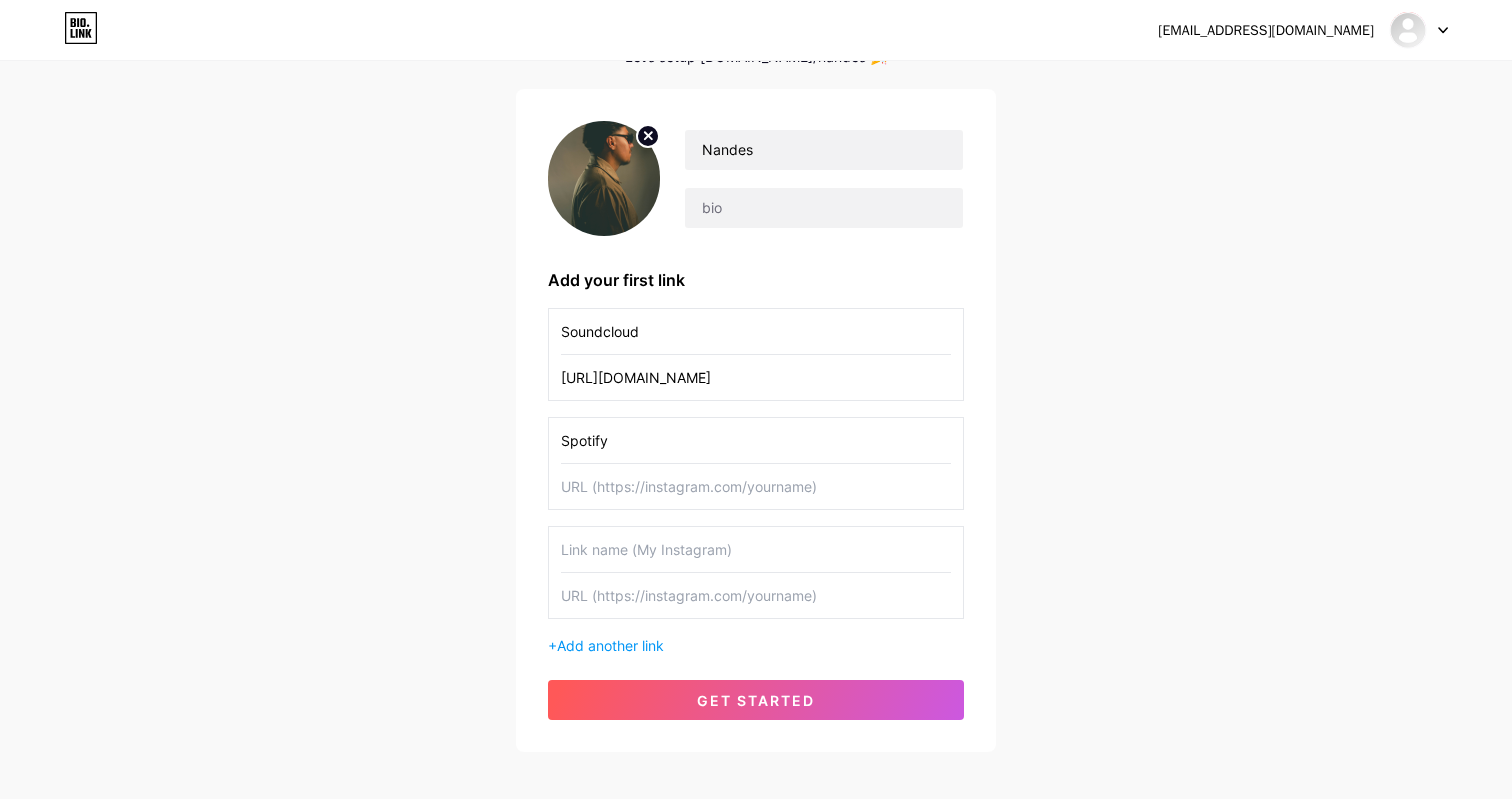 type on "Spotify" 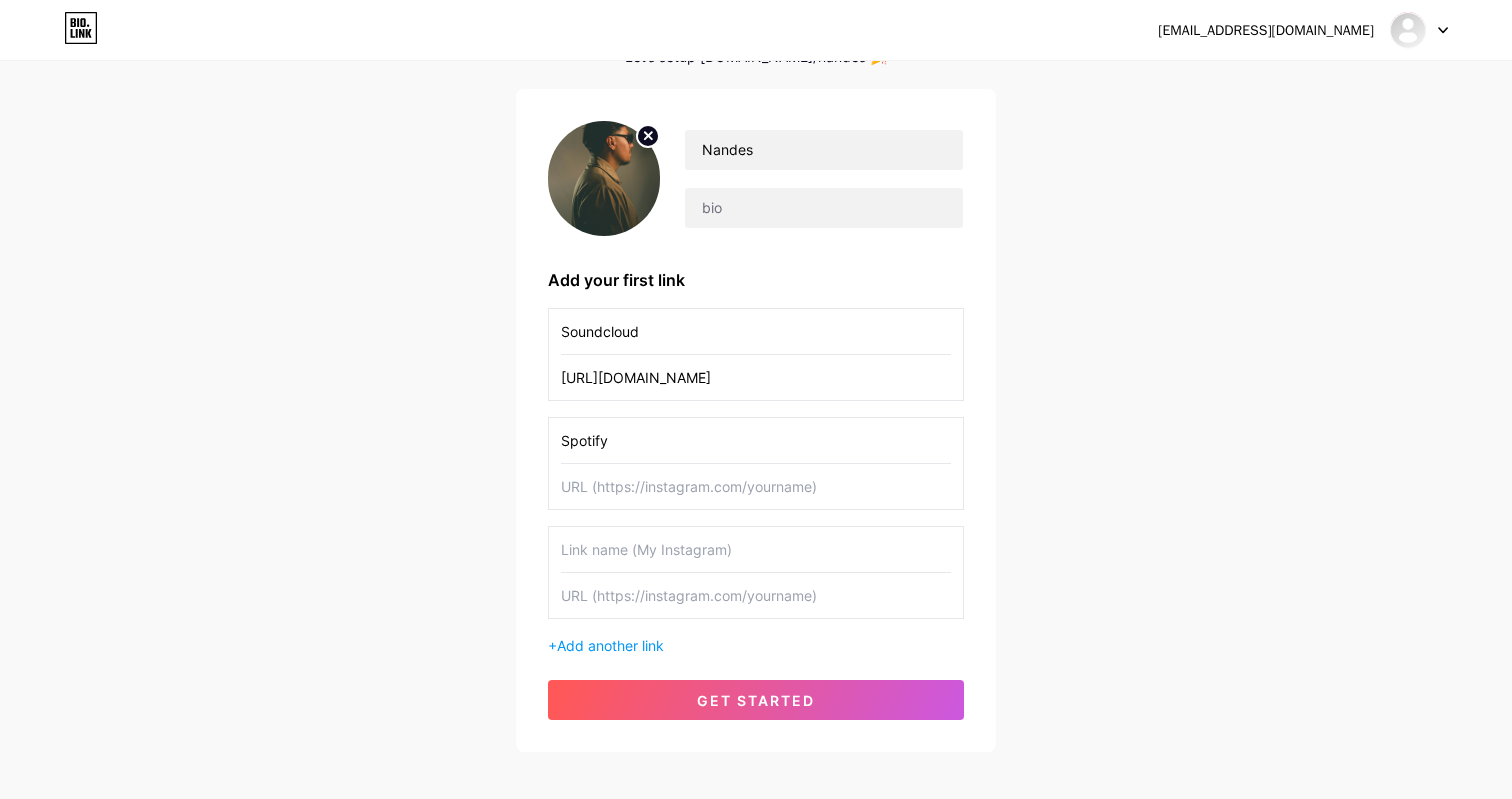paste on "[URL][DOMAIN_NAME]" 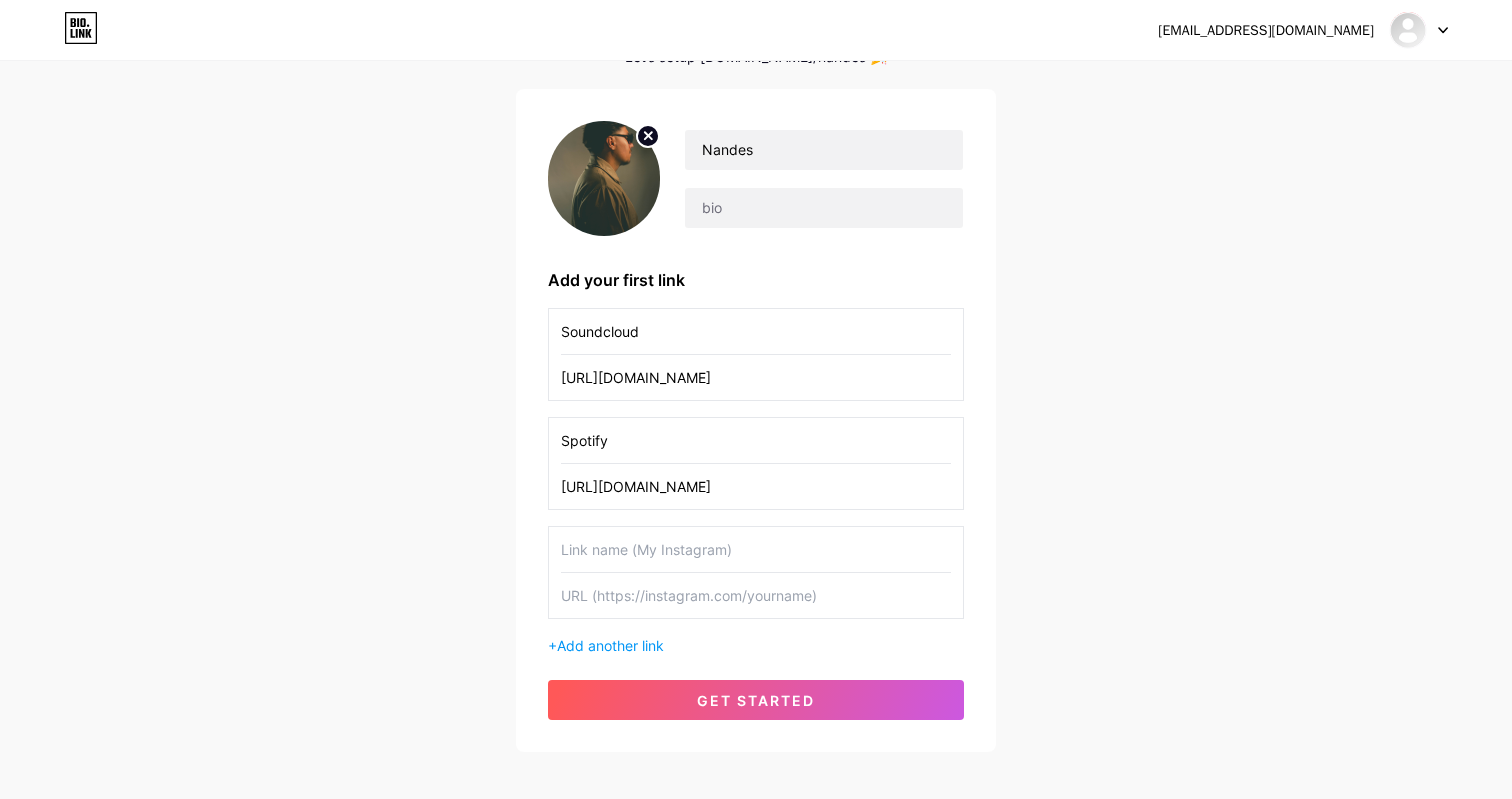 type on "[URL][DOMAIN_NAME]" 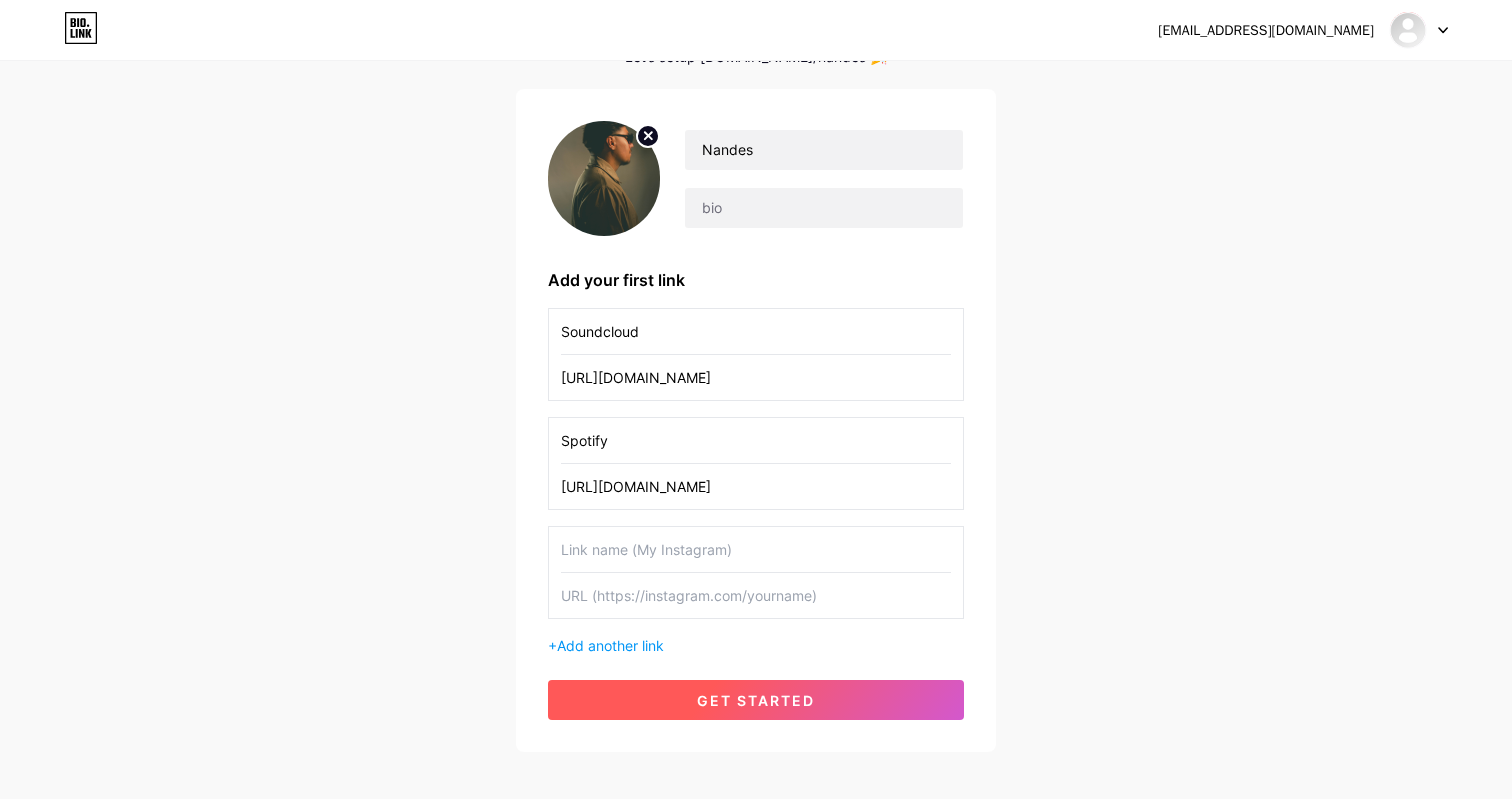 click on "get started" at bounding box center (756, 700) 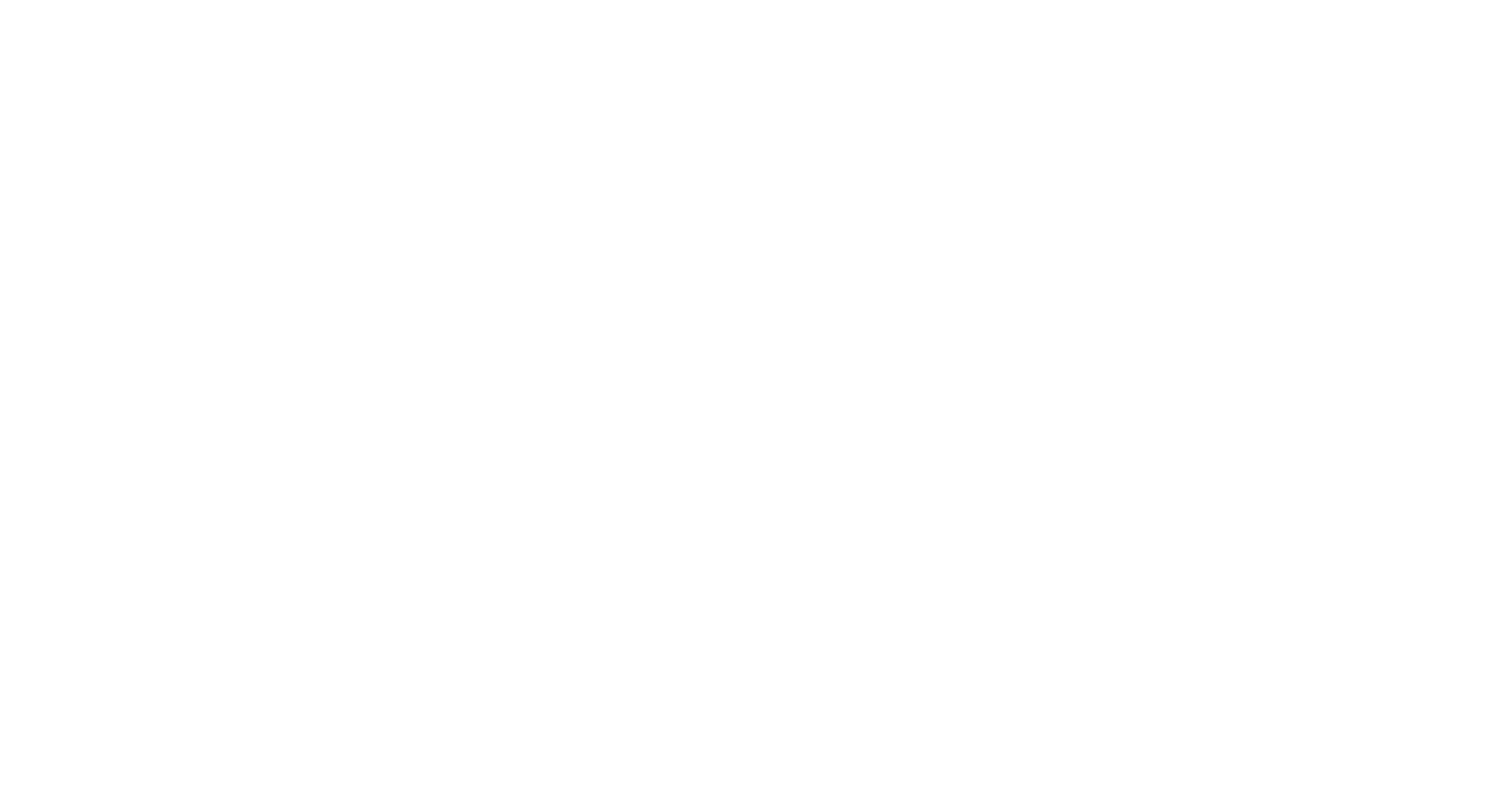 scroll, scrollTop: 0, scrollLeft: 0, axis: both 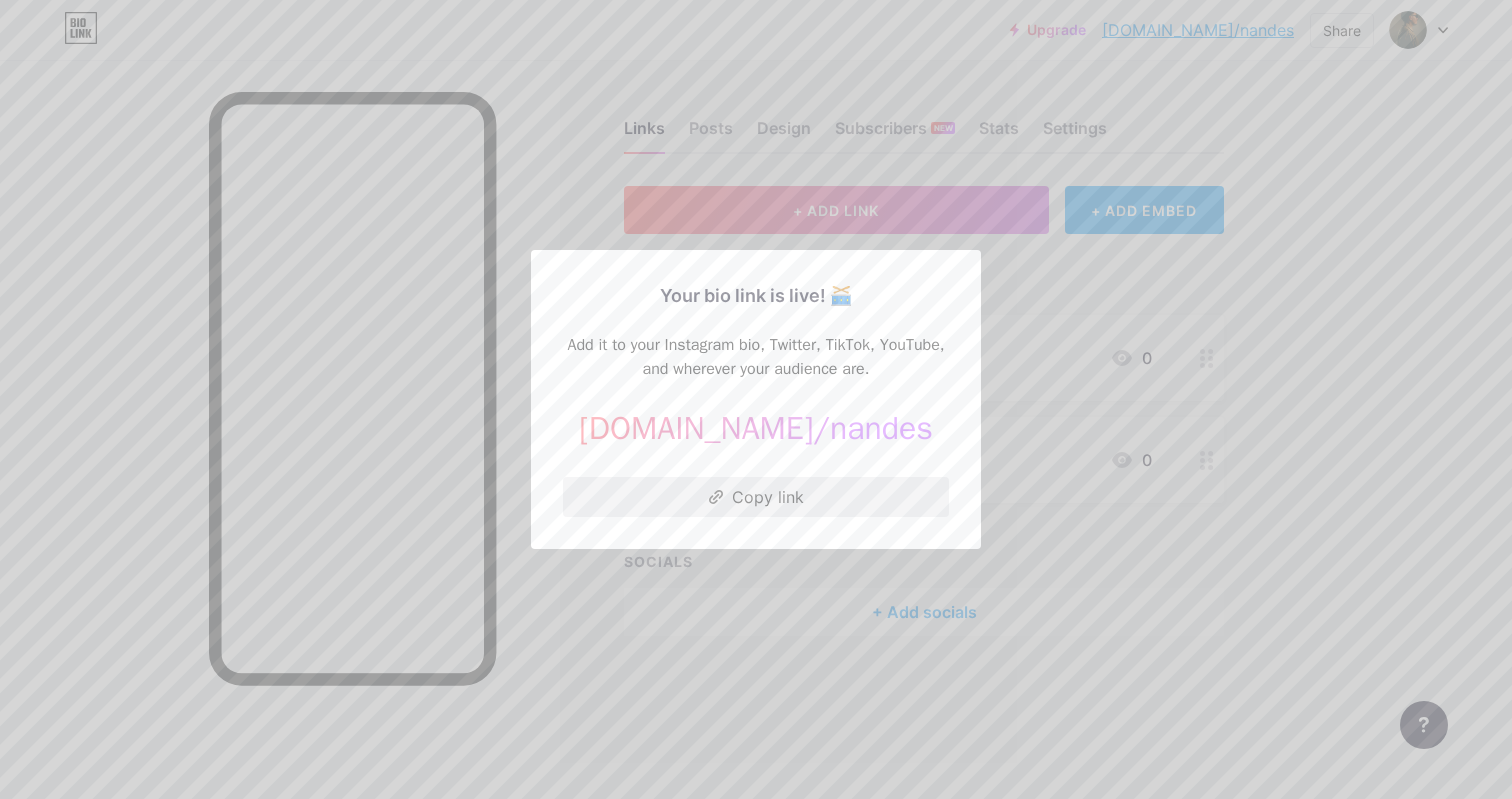 click on "Copy link" at bounding box center [756, 497] 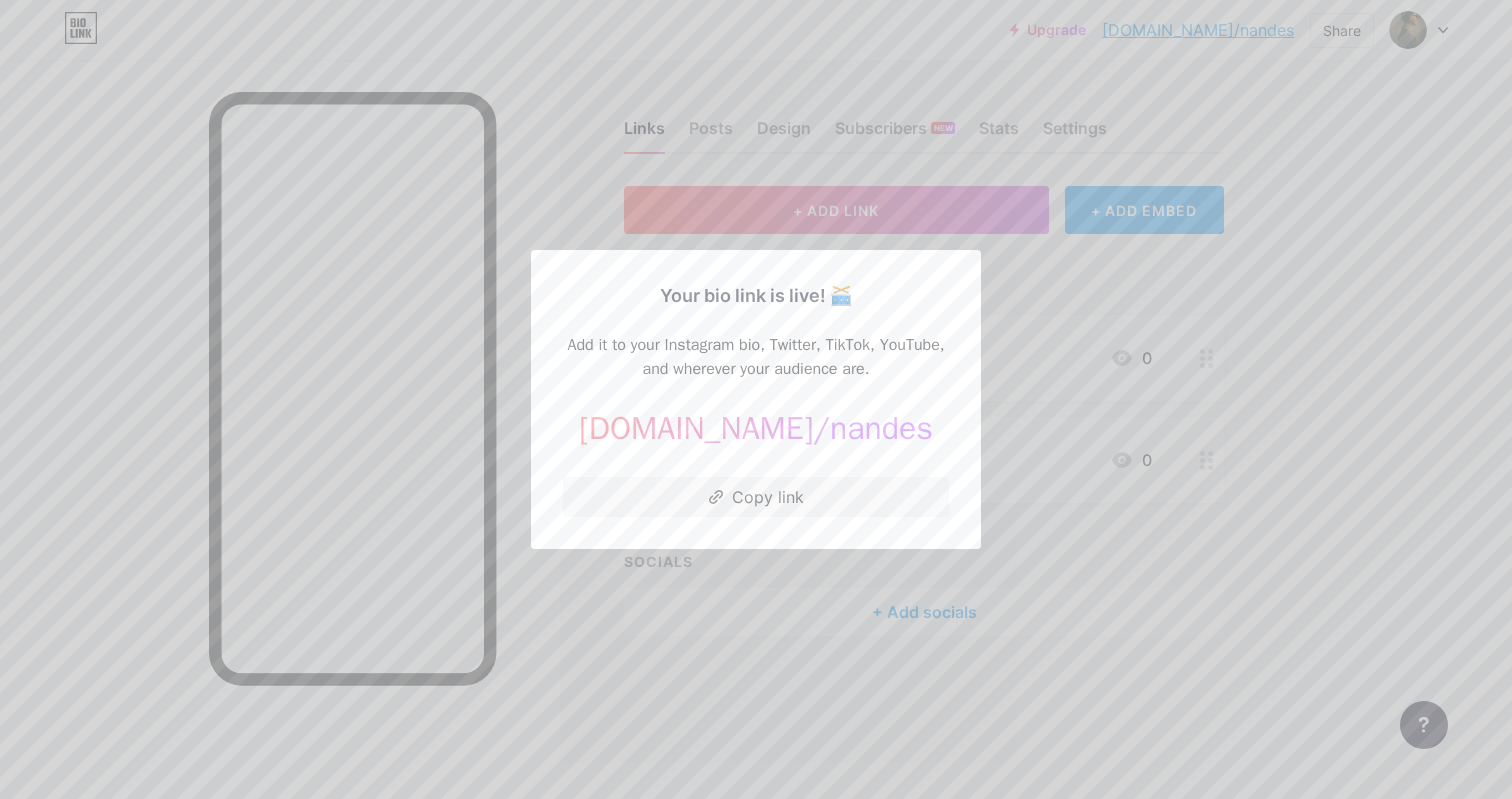 click at bounding box center (756, 399) 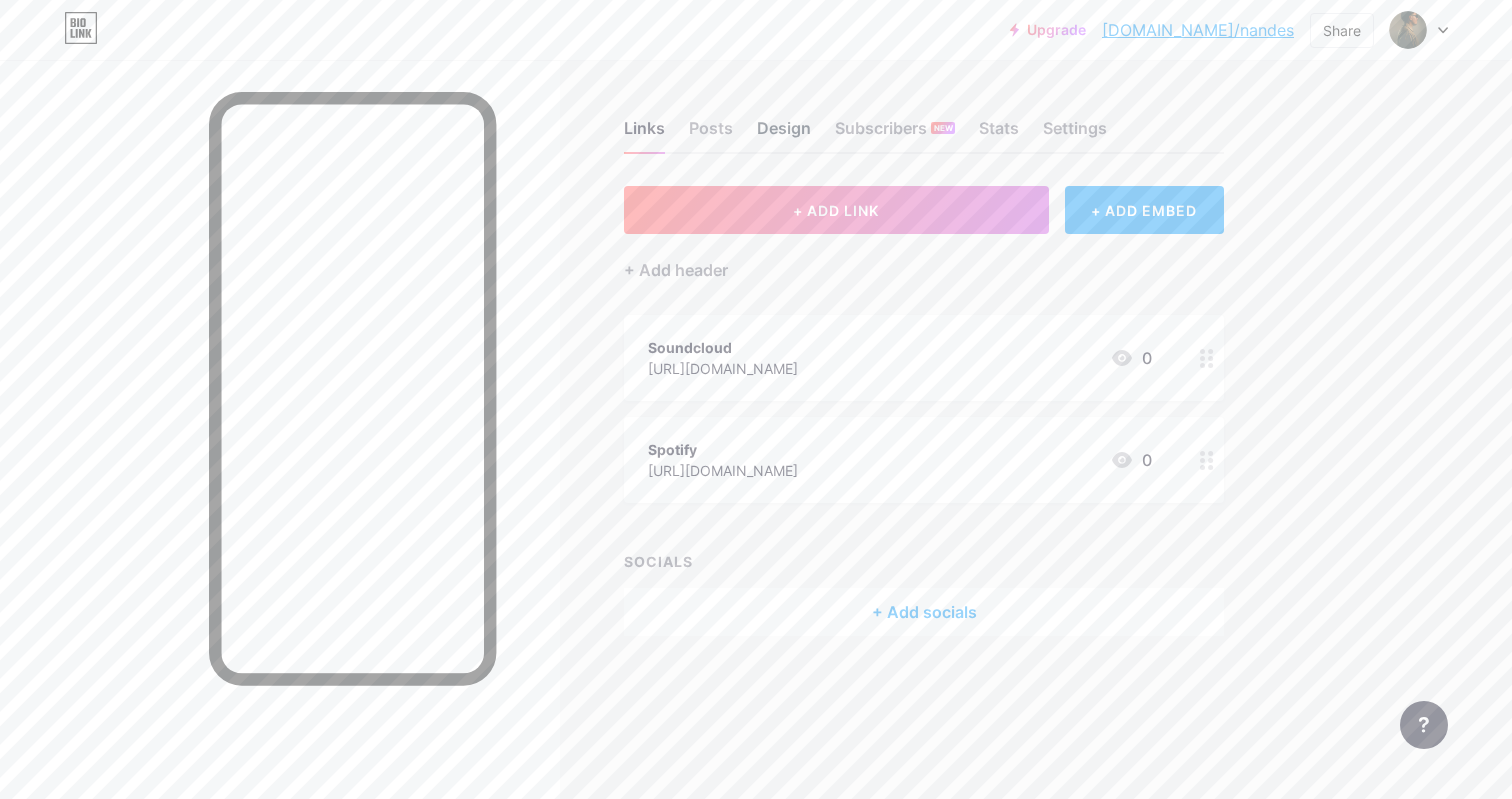 click on "Design" at bounding box center (784, 134) 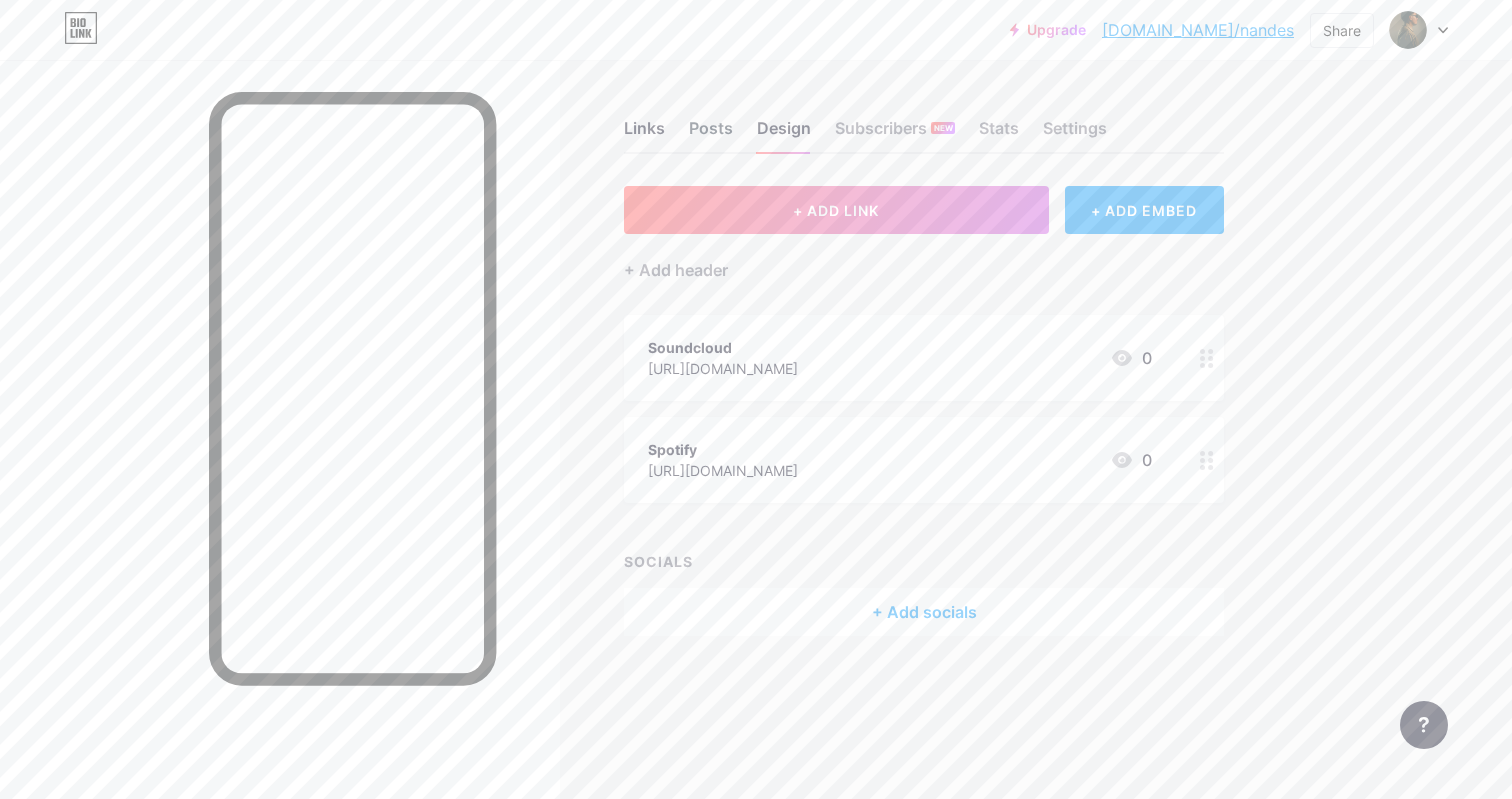 click on "Posts" at bounding box center [711, 134] 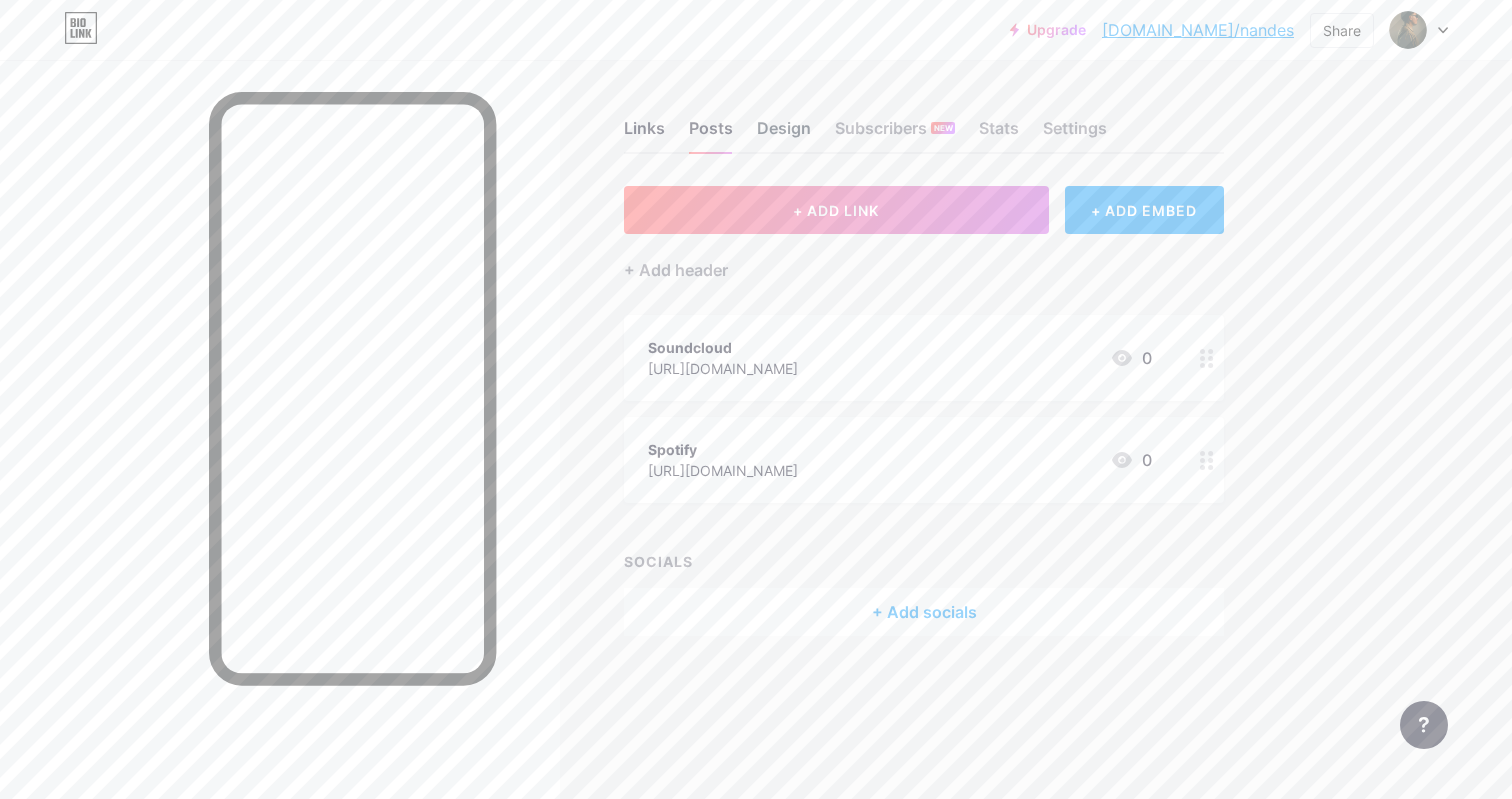 click on "Design" at bounding box center [784, 134] 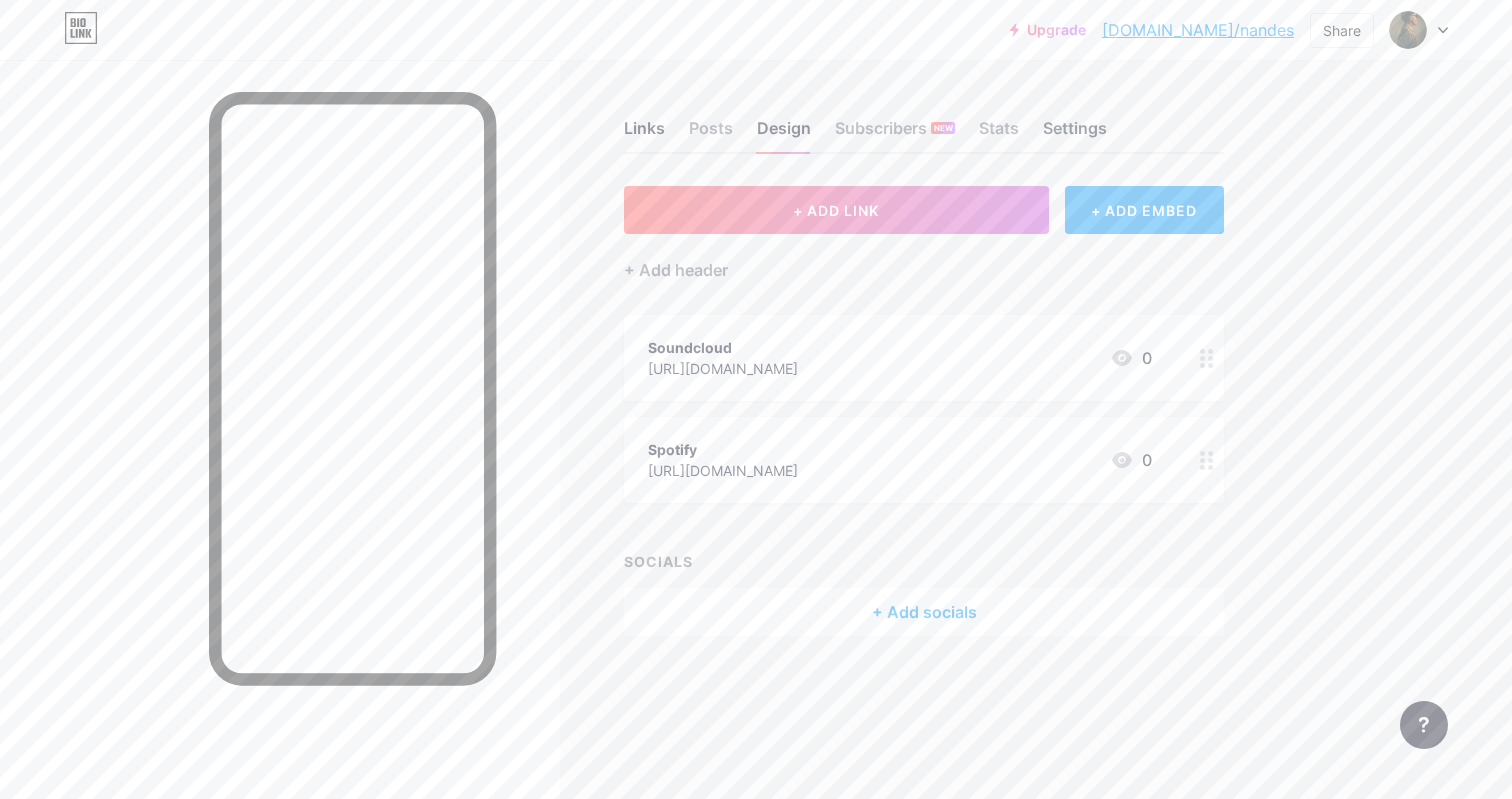 click on "Settings" at bounding box center [1075, 134] 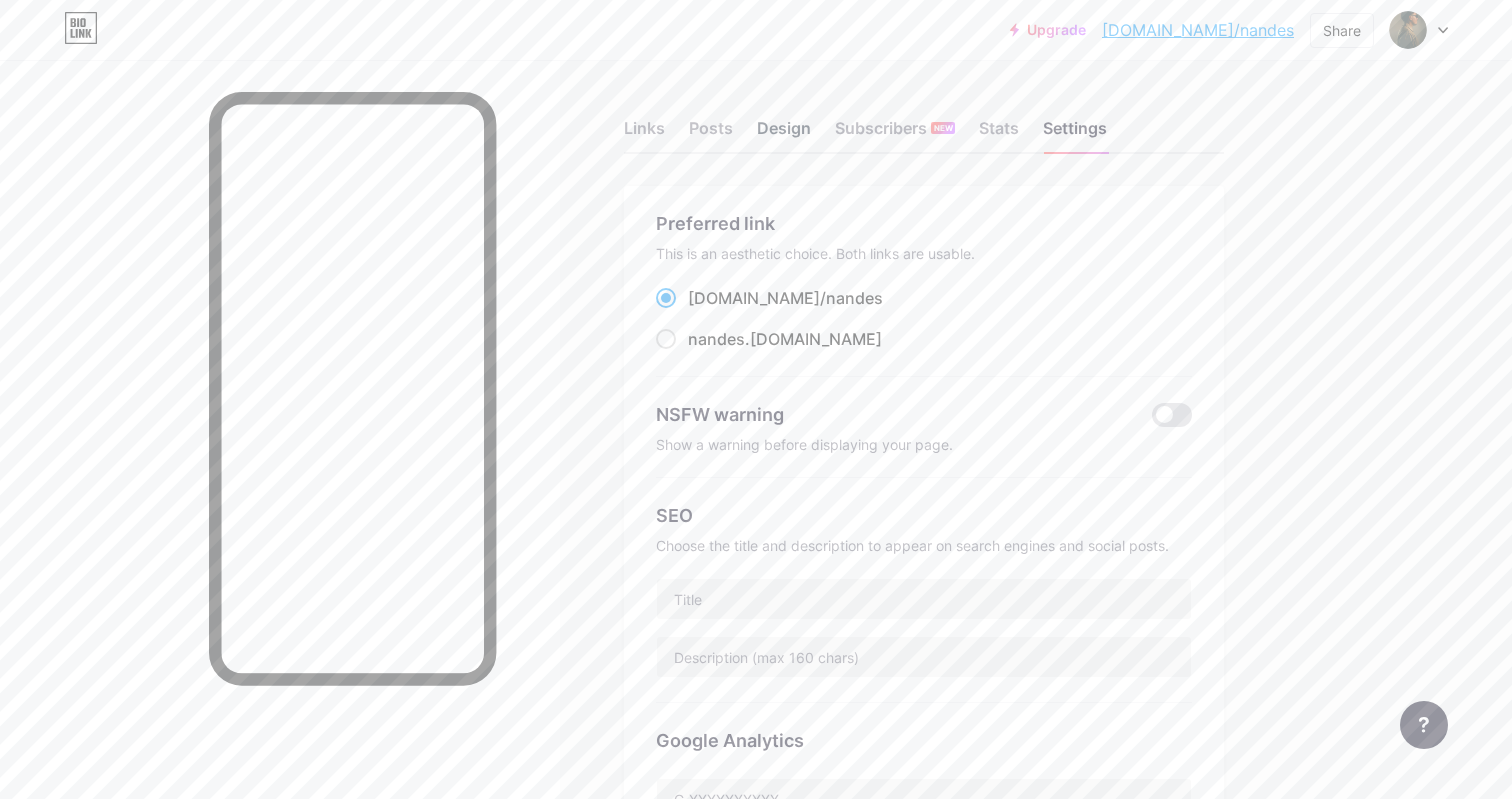 click on "Design" at bounding box center (784, 134) 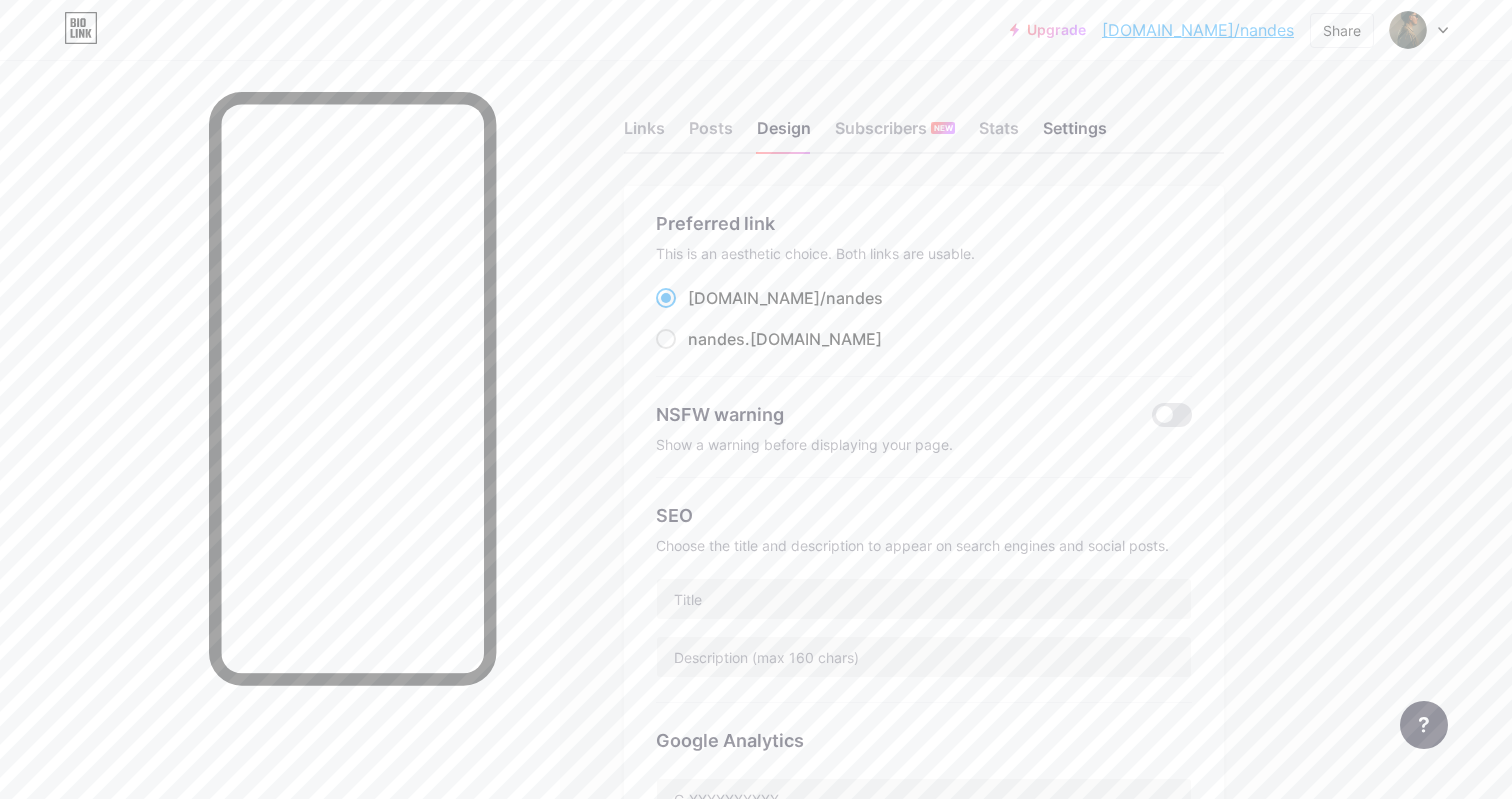 scroll, scrollTop: 0, scrollLeft: 0, axis: both 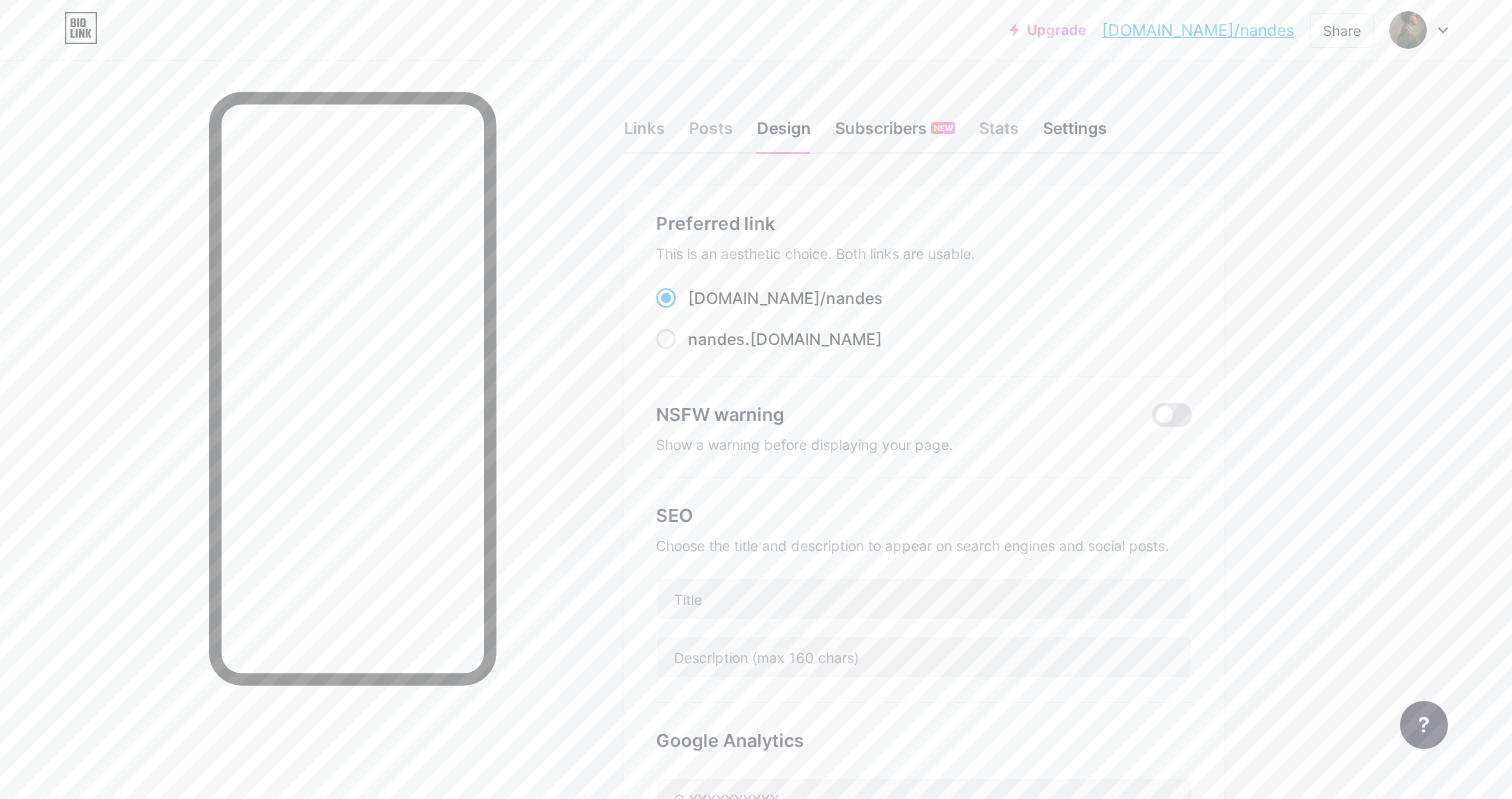 click on "Subscribers
NEW" at bounding box center [895, 134] 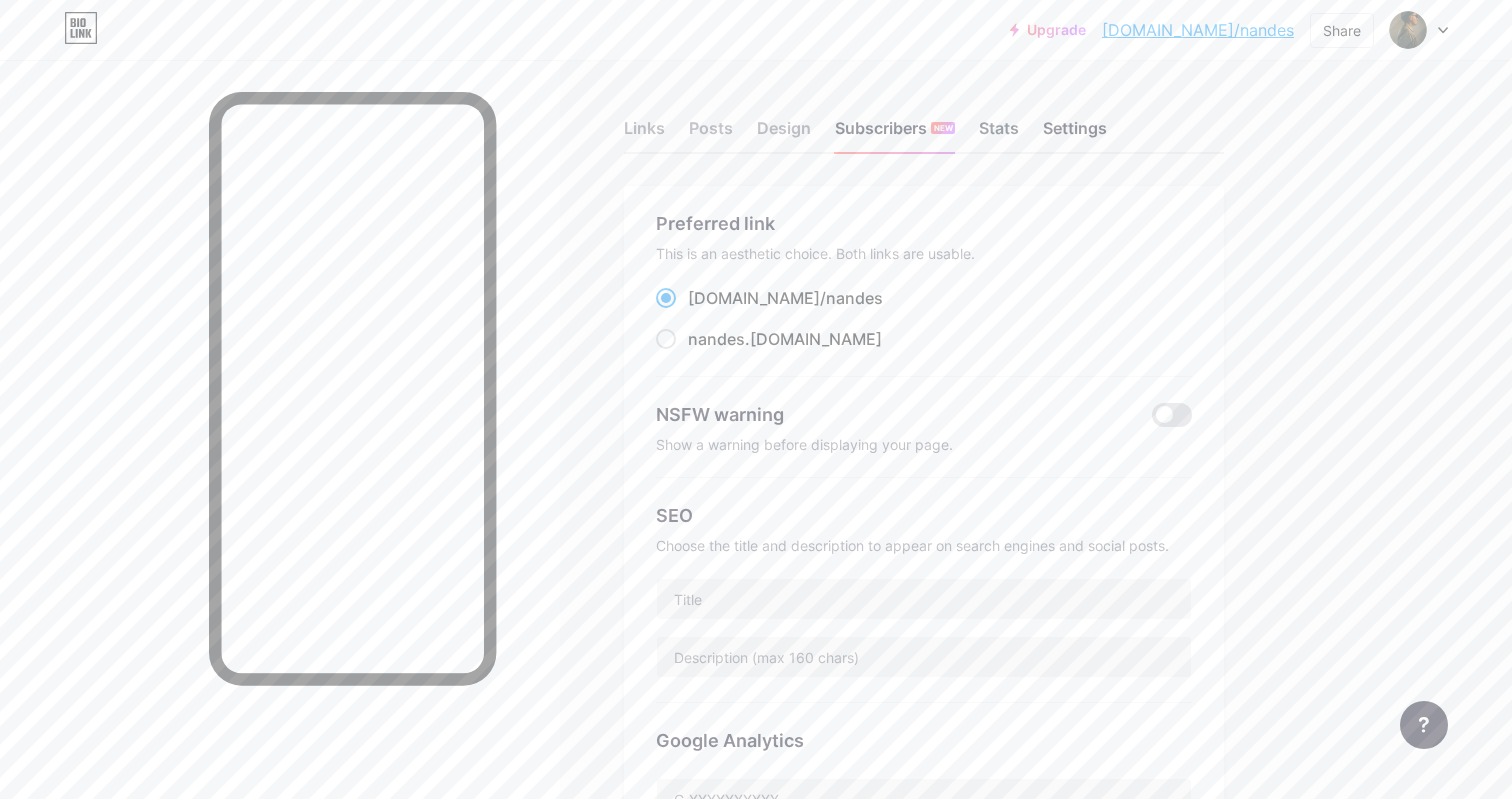 click on "Stats" at bounding box center [999, 134] 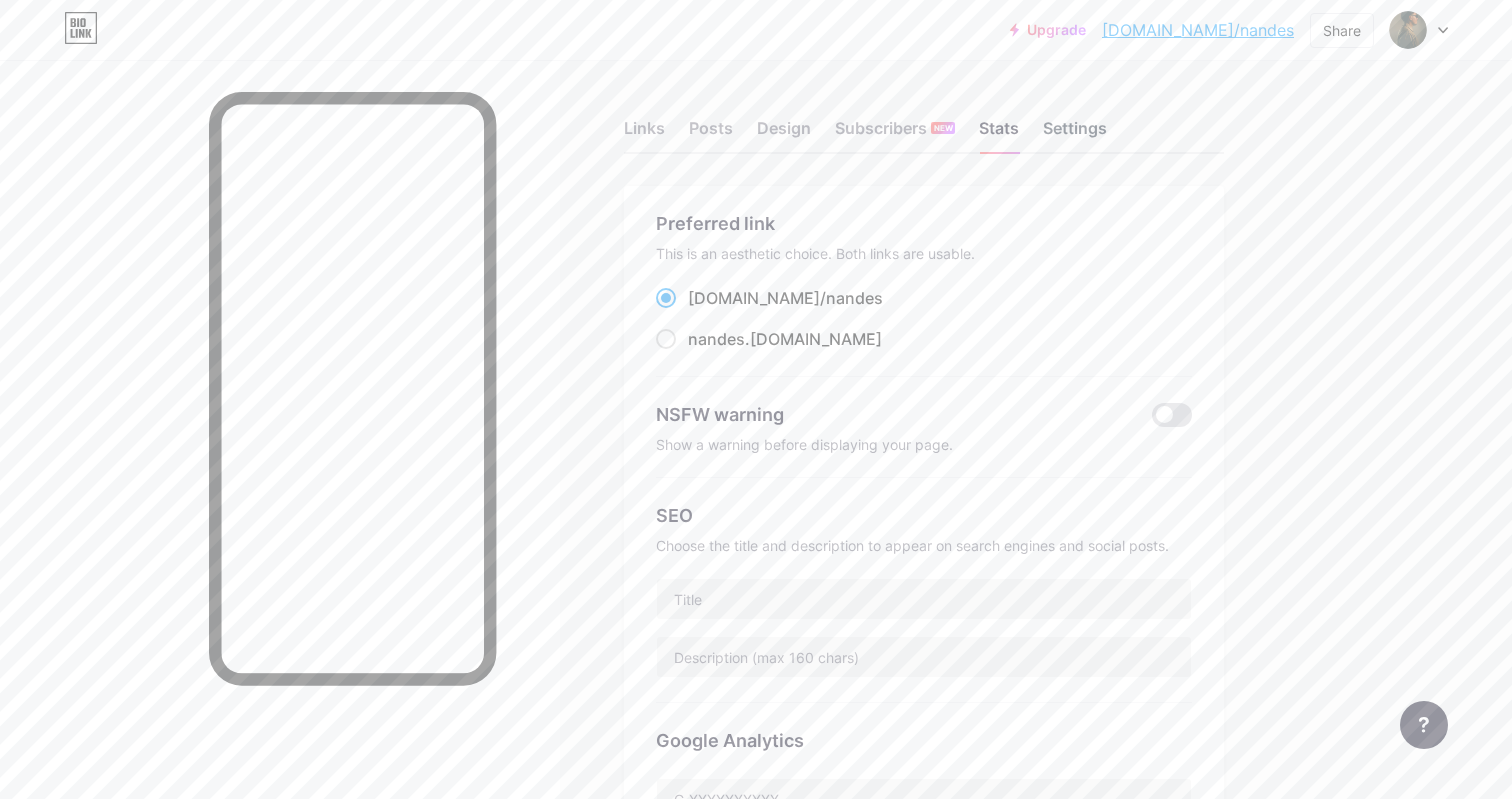 click on "Settings" at bounding box center [1075, 134] 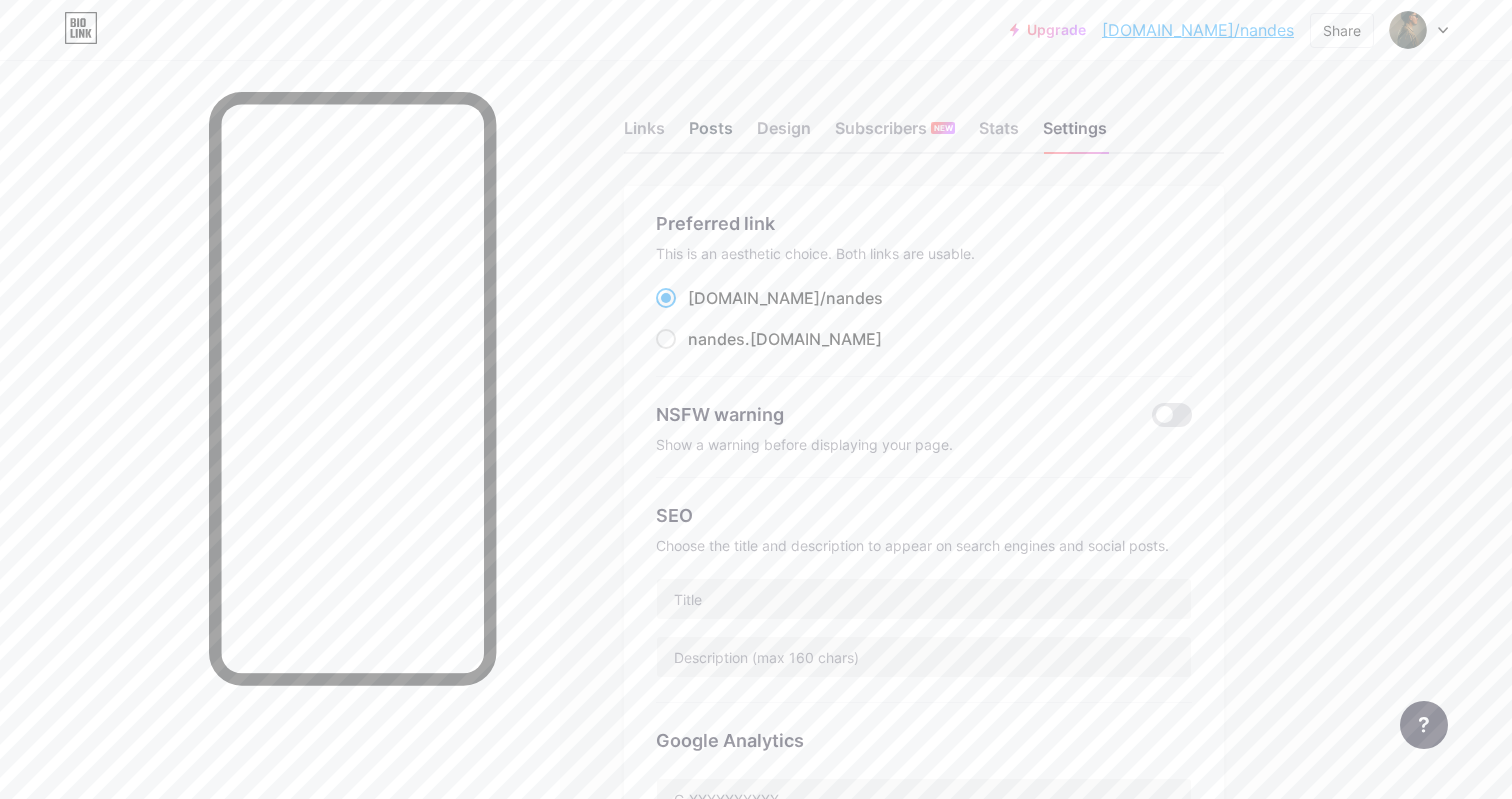 click on "Posts" at bounding box center (711, 134) 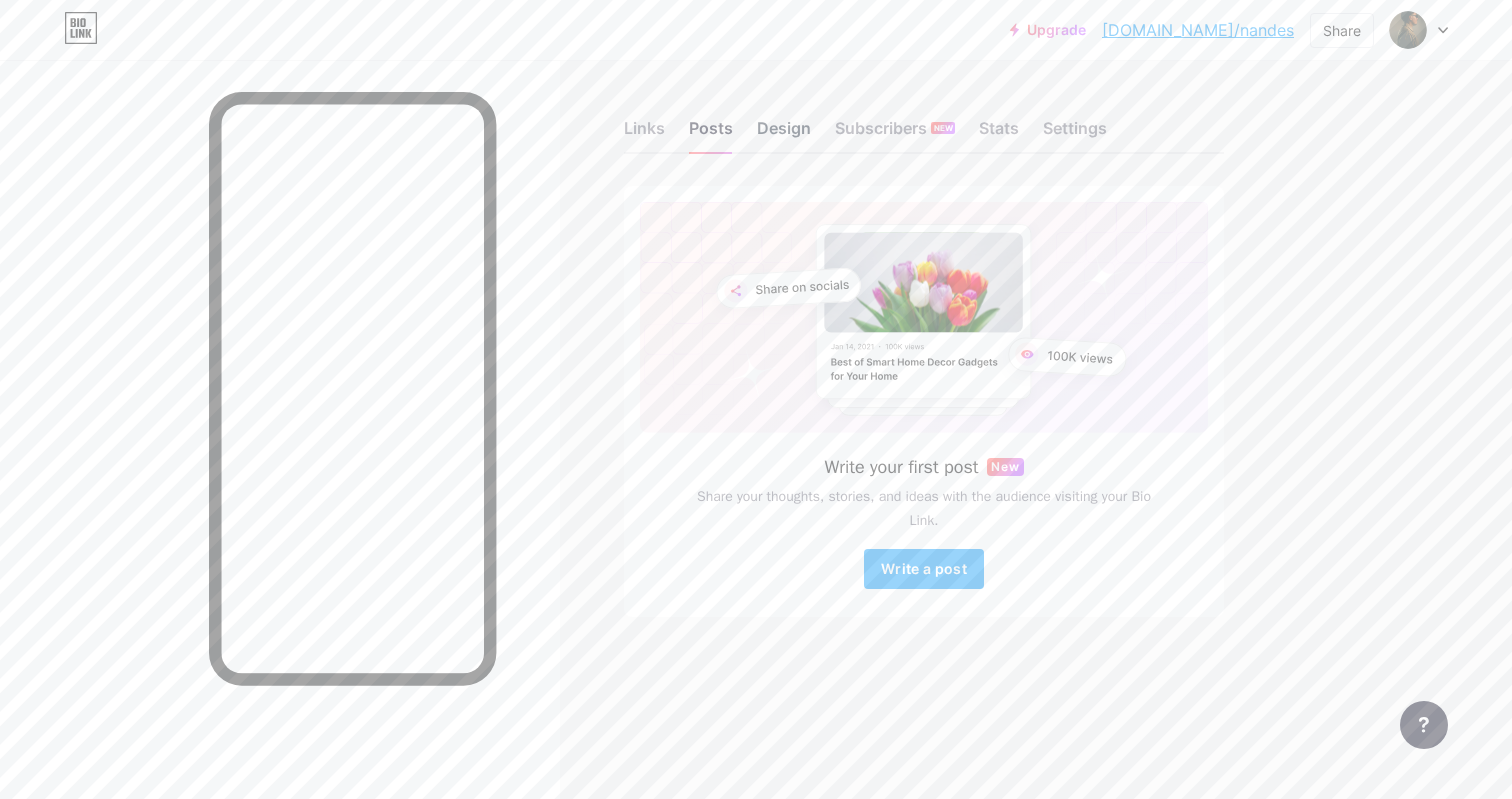 click on "Design" at bounding box center [784, 134] 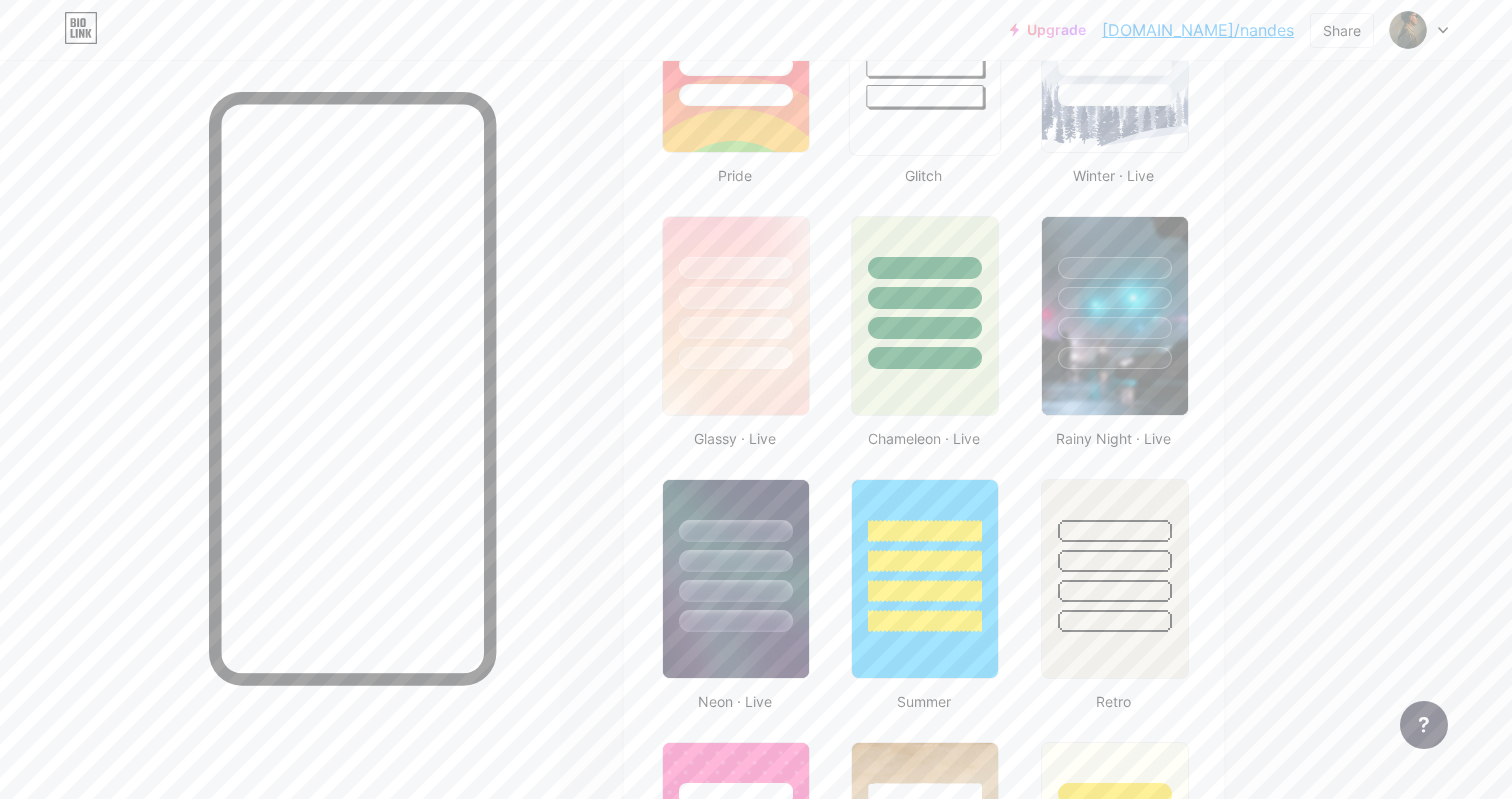 scroll, scrollTop: 910, scrollLeft: 0, axis: vertical 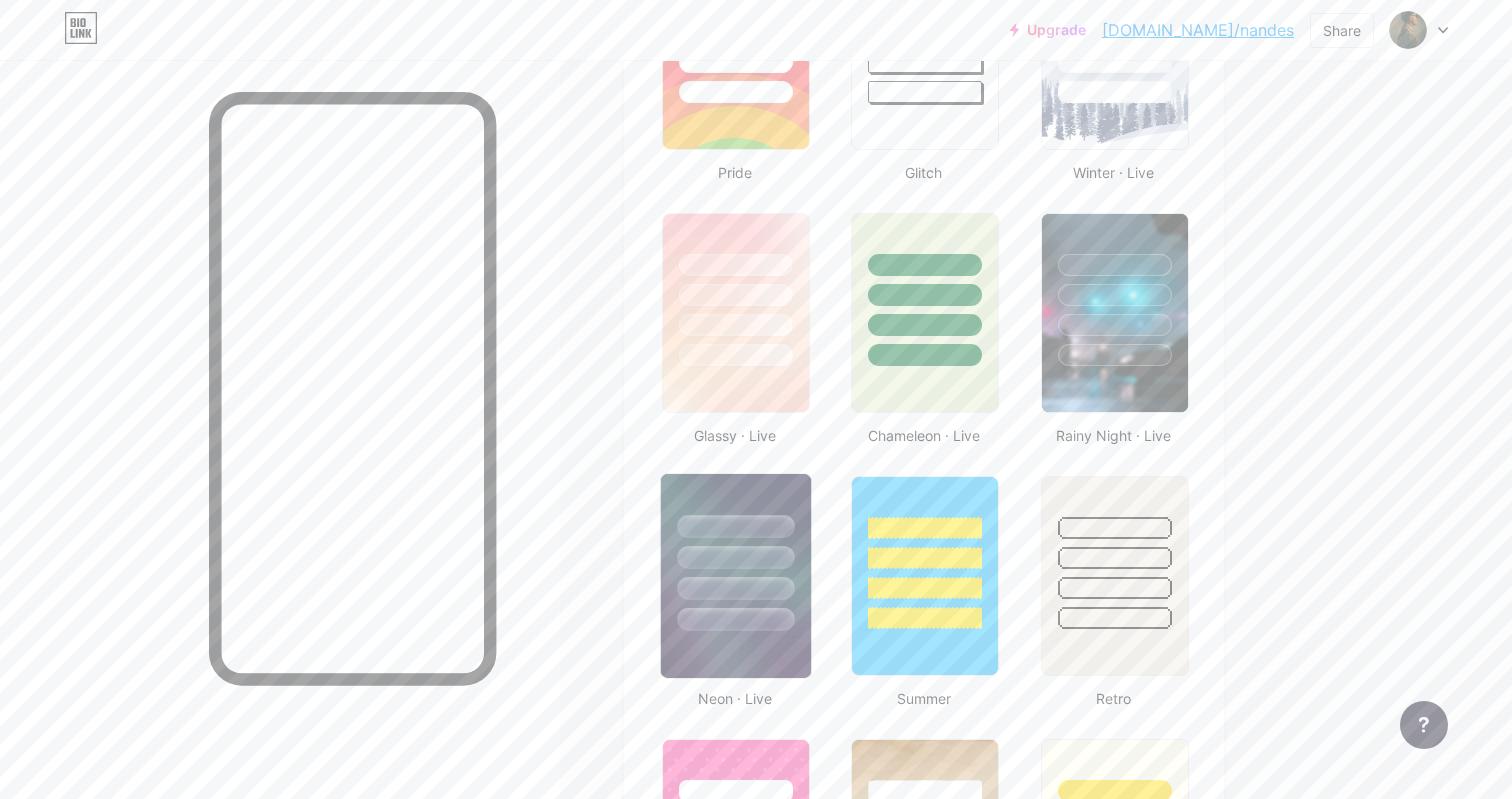 click at bounding box center (735, 588) 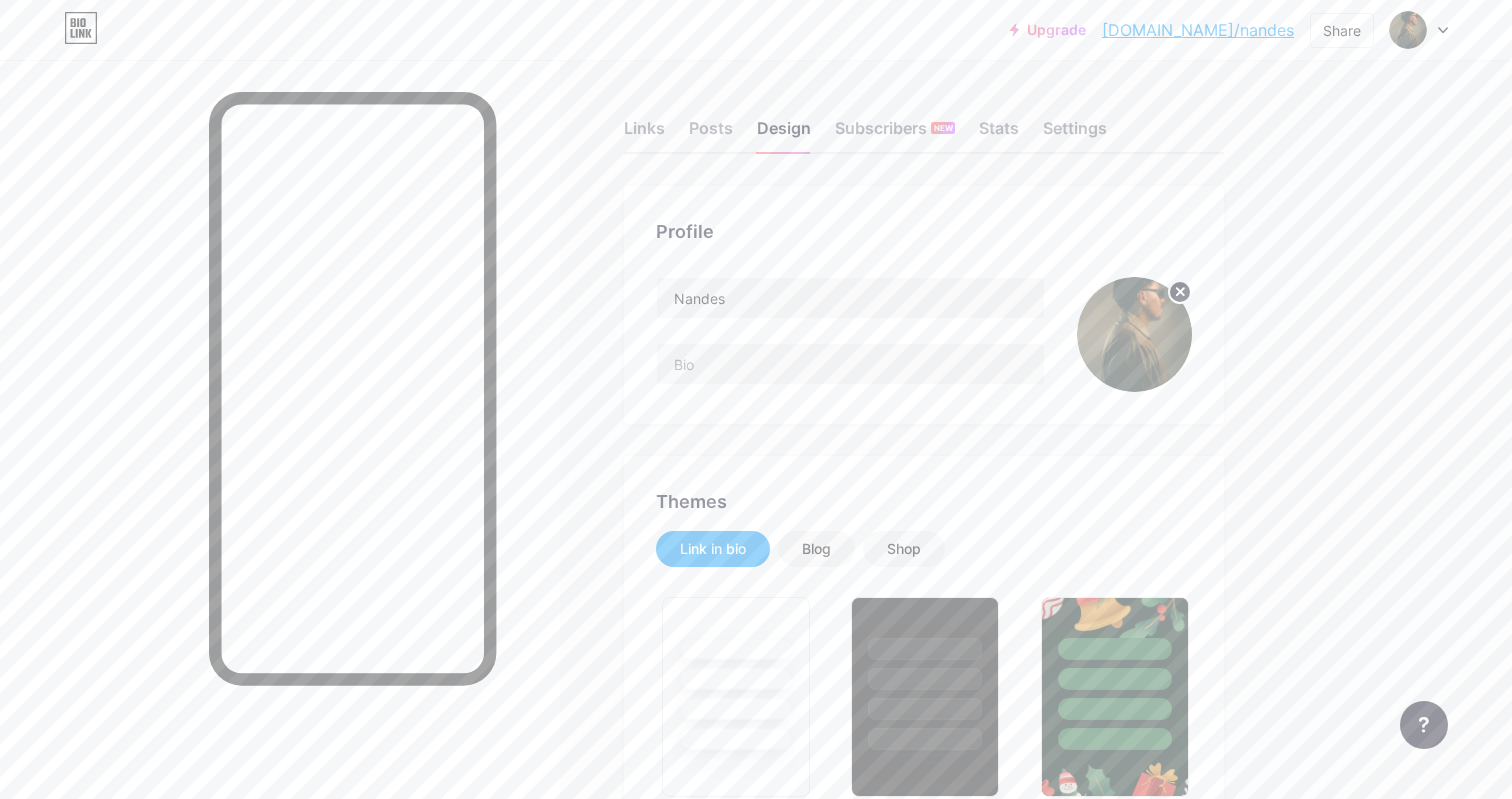 scroll, scrollTop: 0, scrollLeft: 0, axis: both 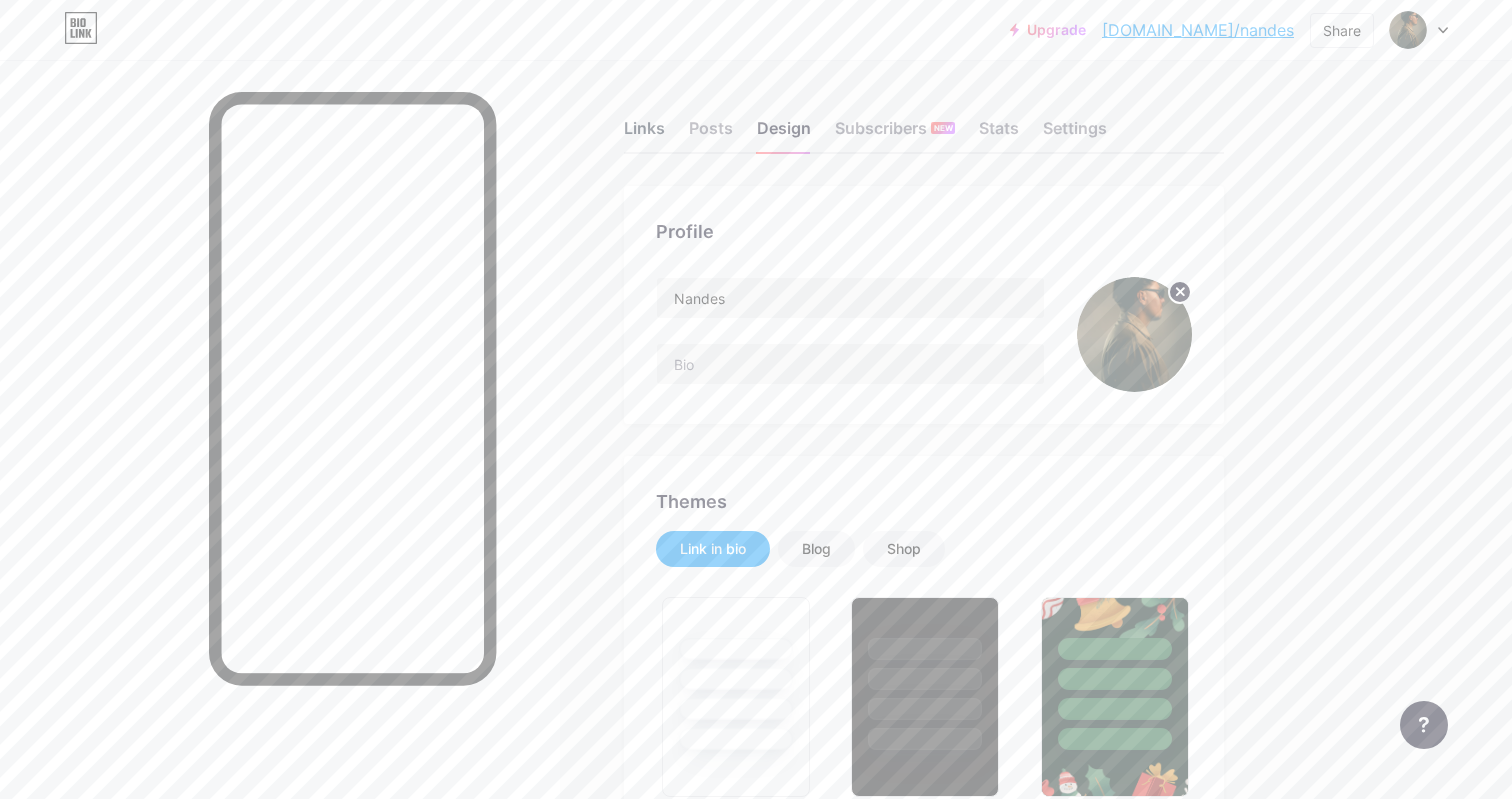 click on "Links" at bounding box center [644, 134] 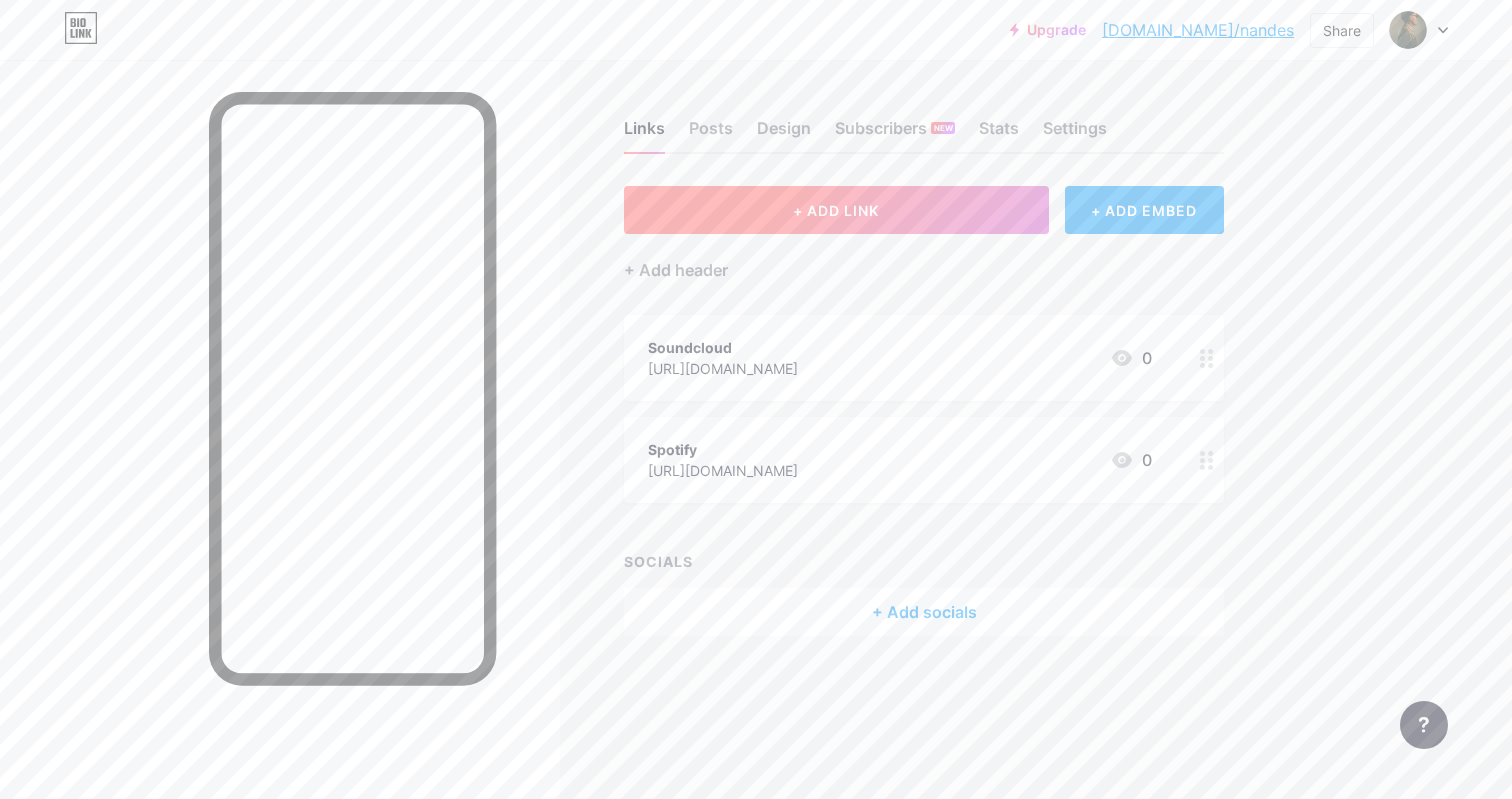 click on "+ ADD LINK" at bounding box center [836, 210] 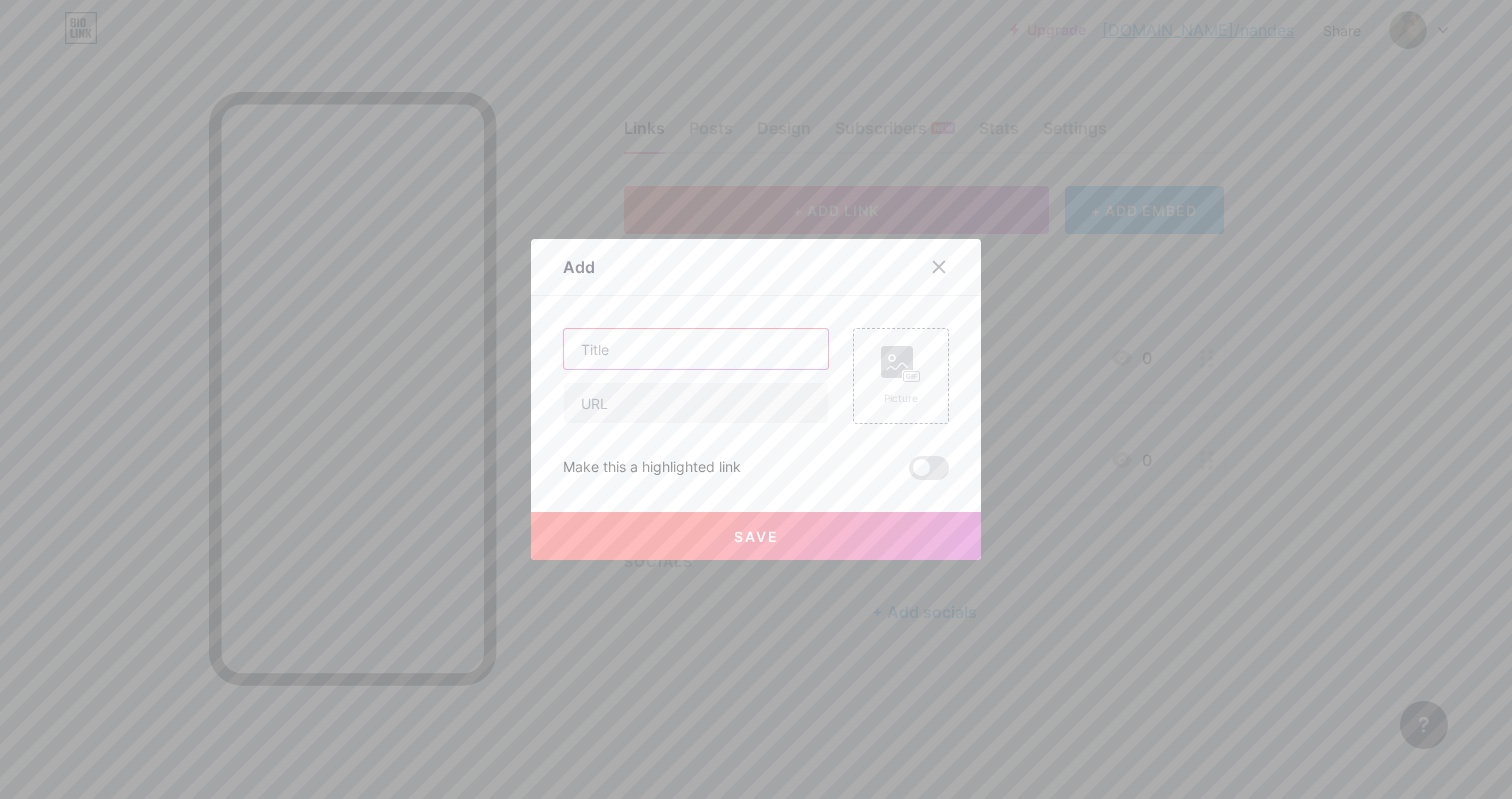 click at bounding box center (696, 349) 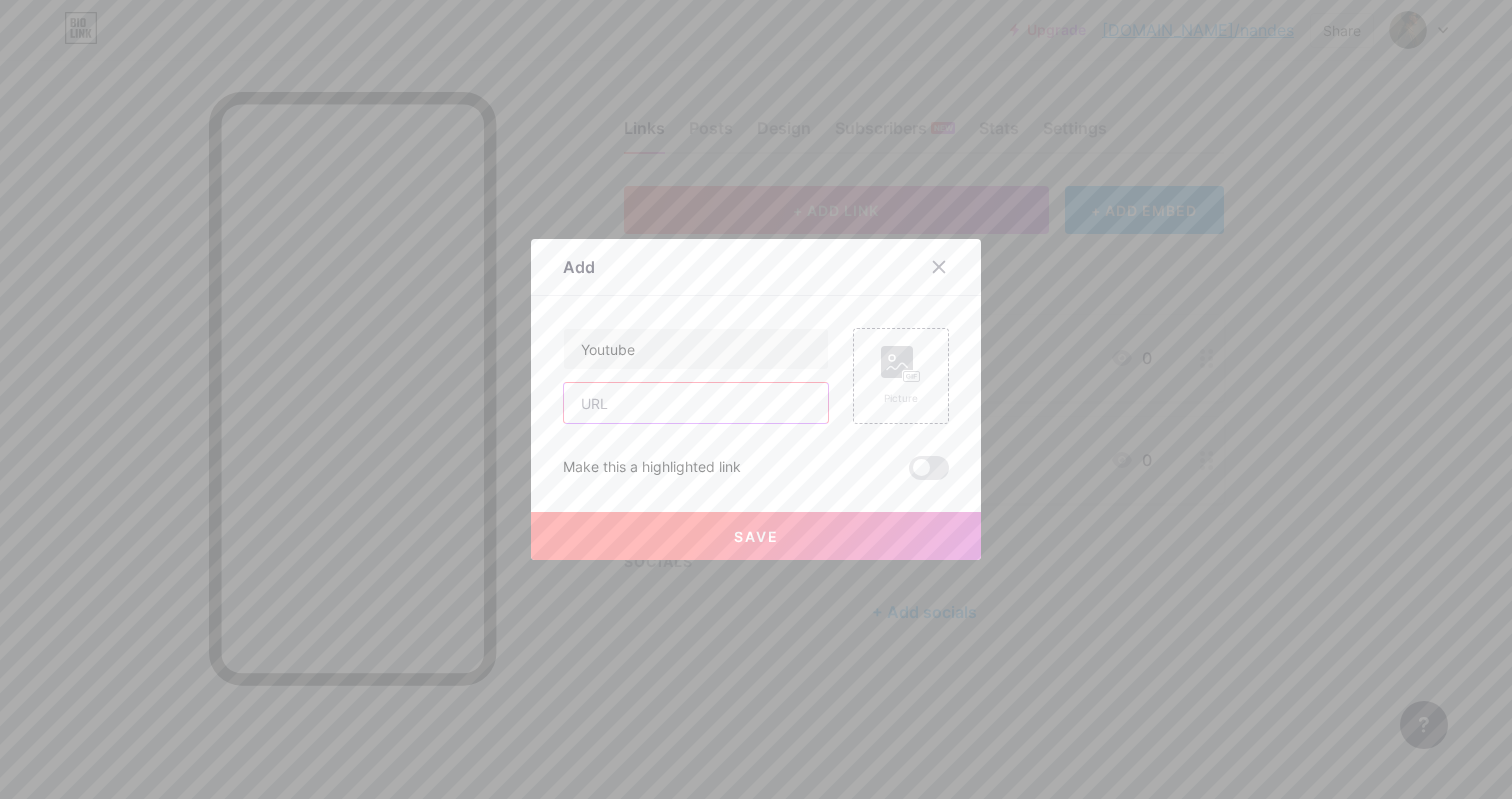 click at bounding box center [696, 403] 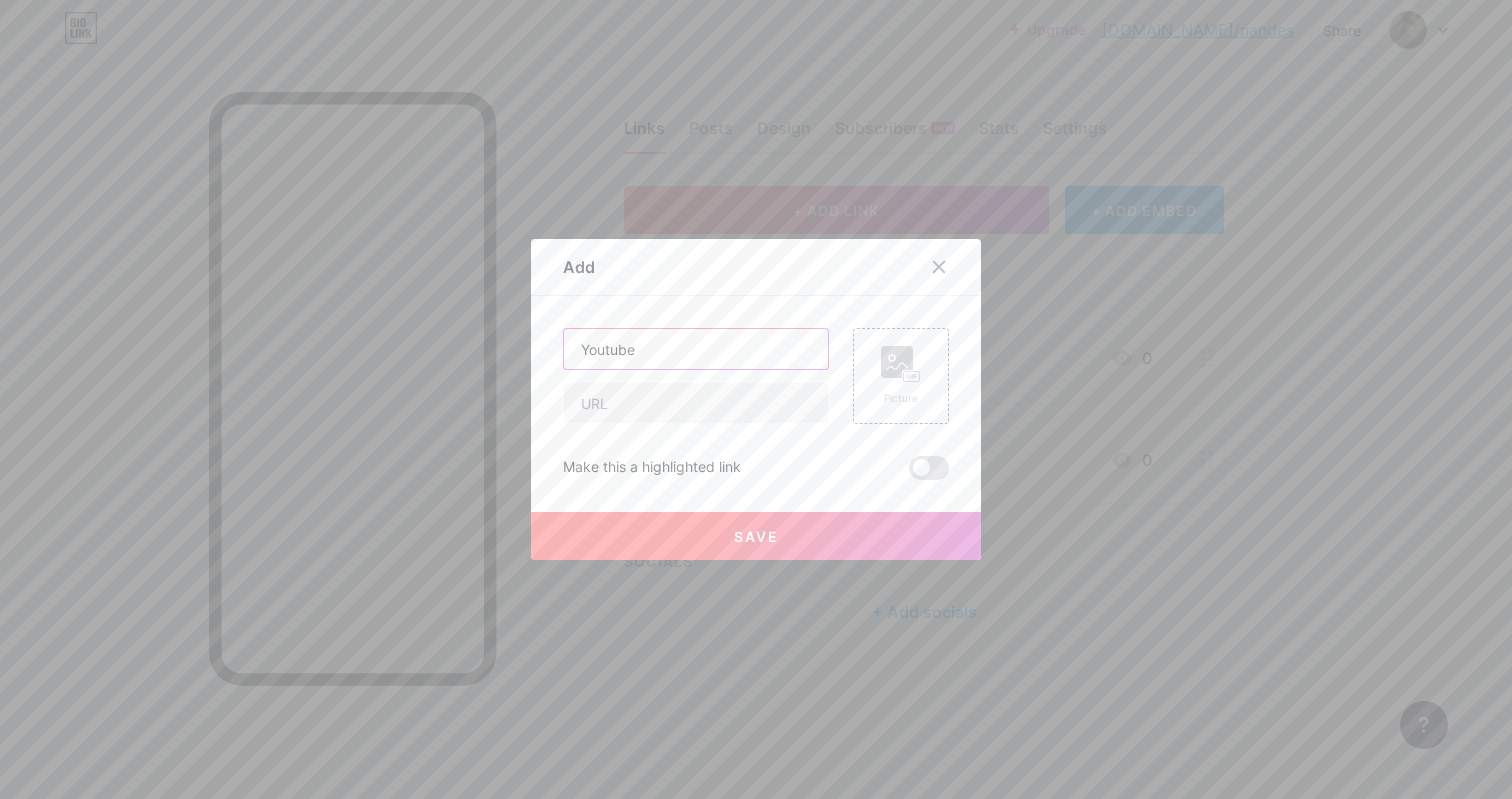 click on "Youtube" at bounding box center [696, 349] 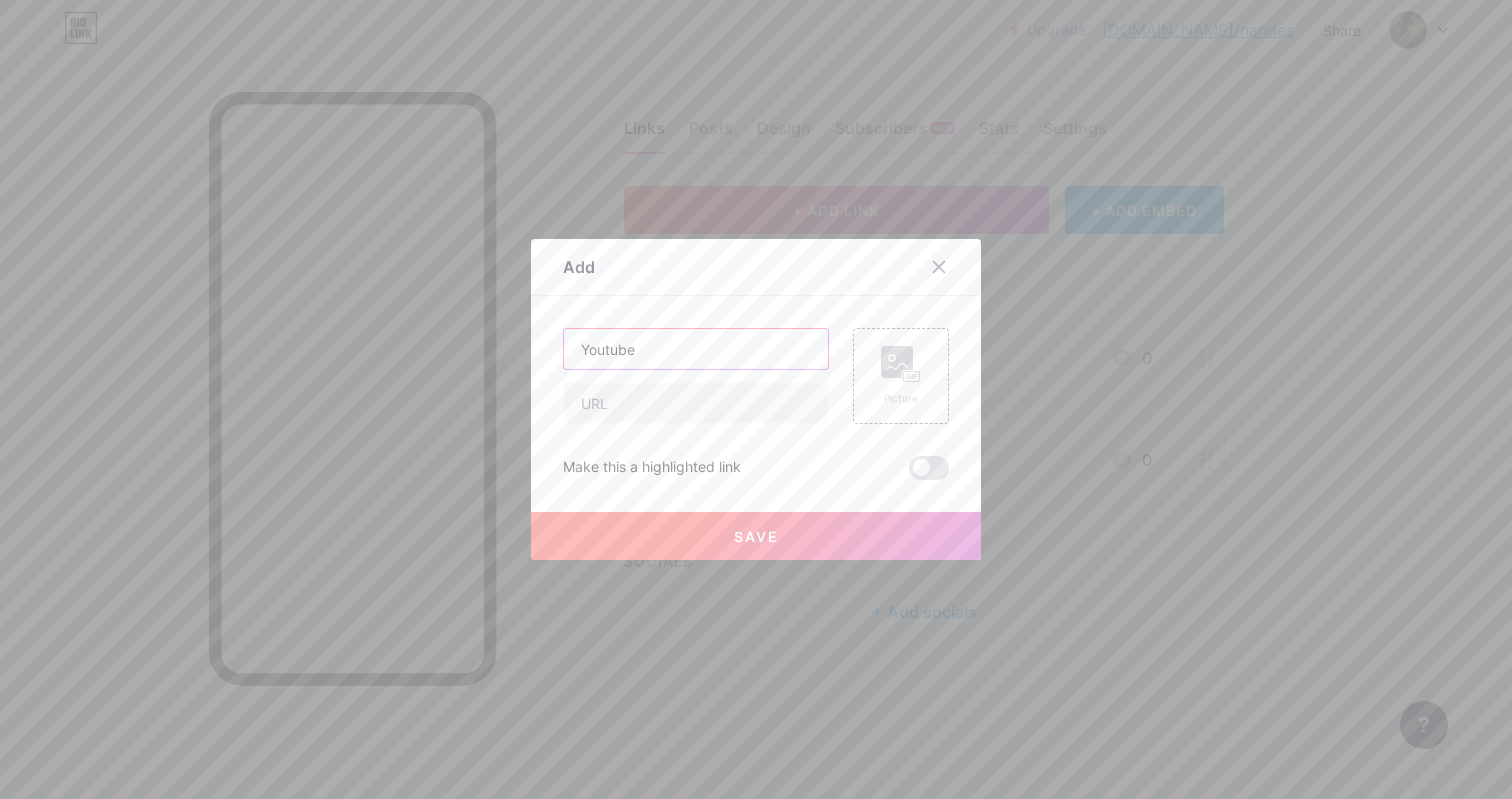 click on "Youtube" at bounding box center [696, 349] 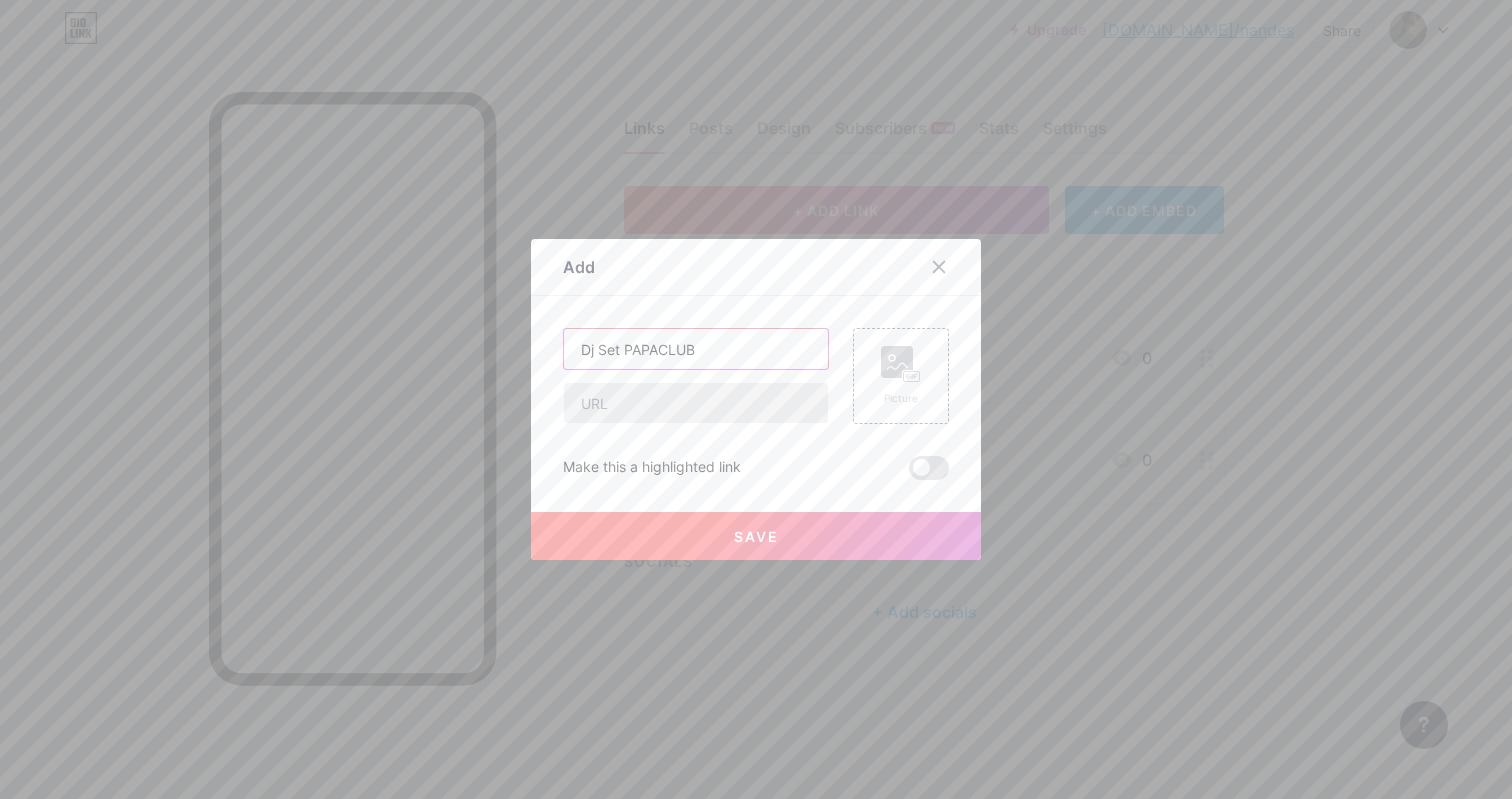 type on "Dj Set PAPACLUB" 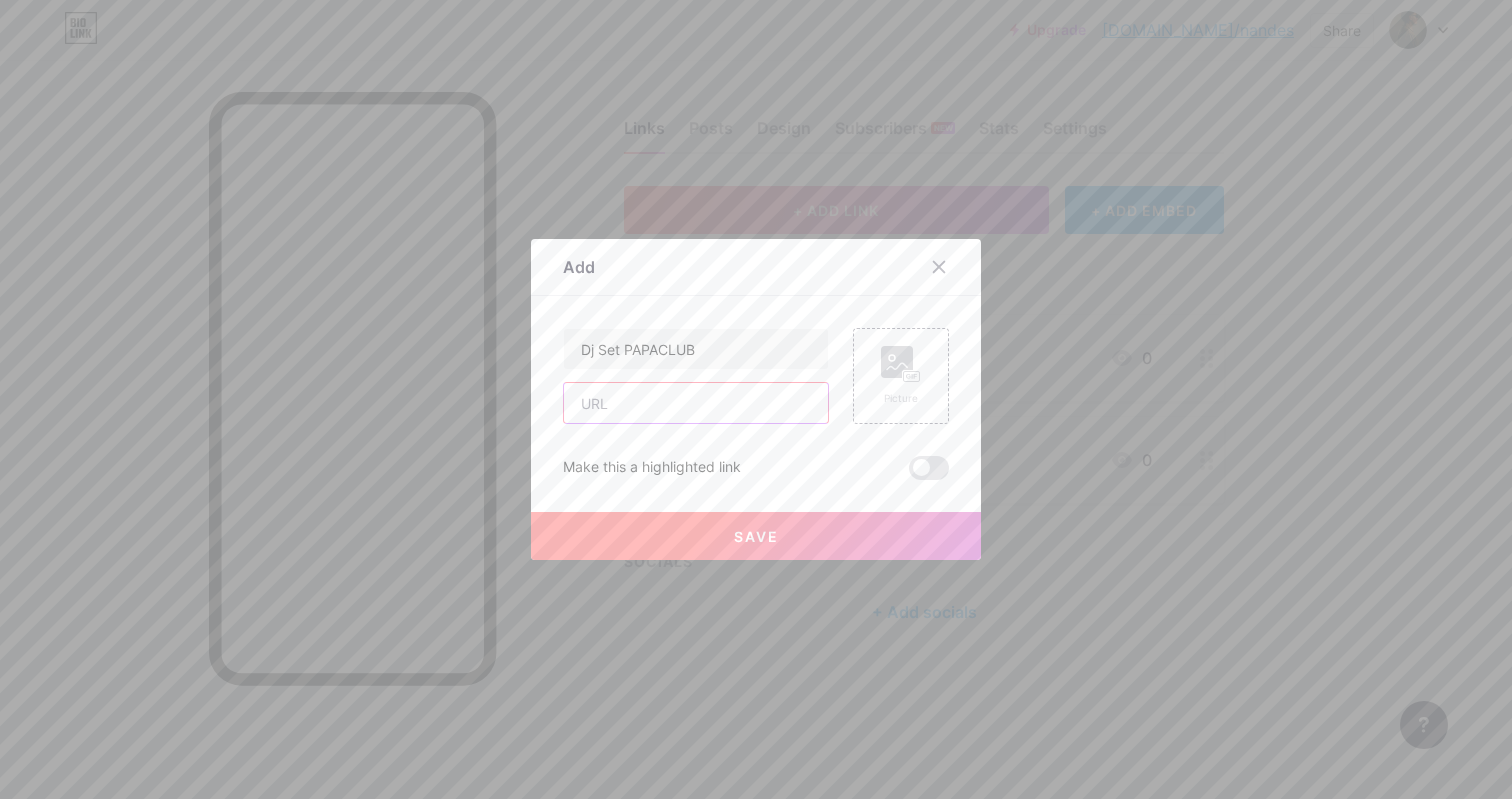 click at bounding box center [696, 403] 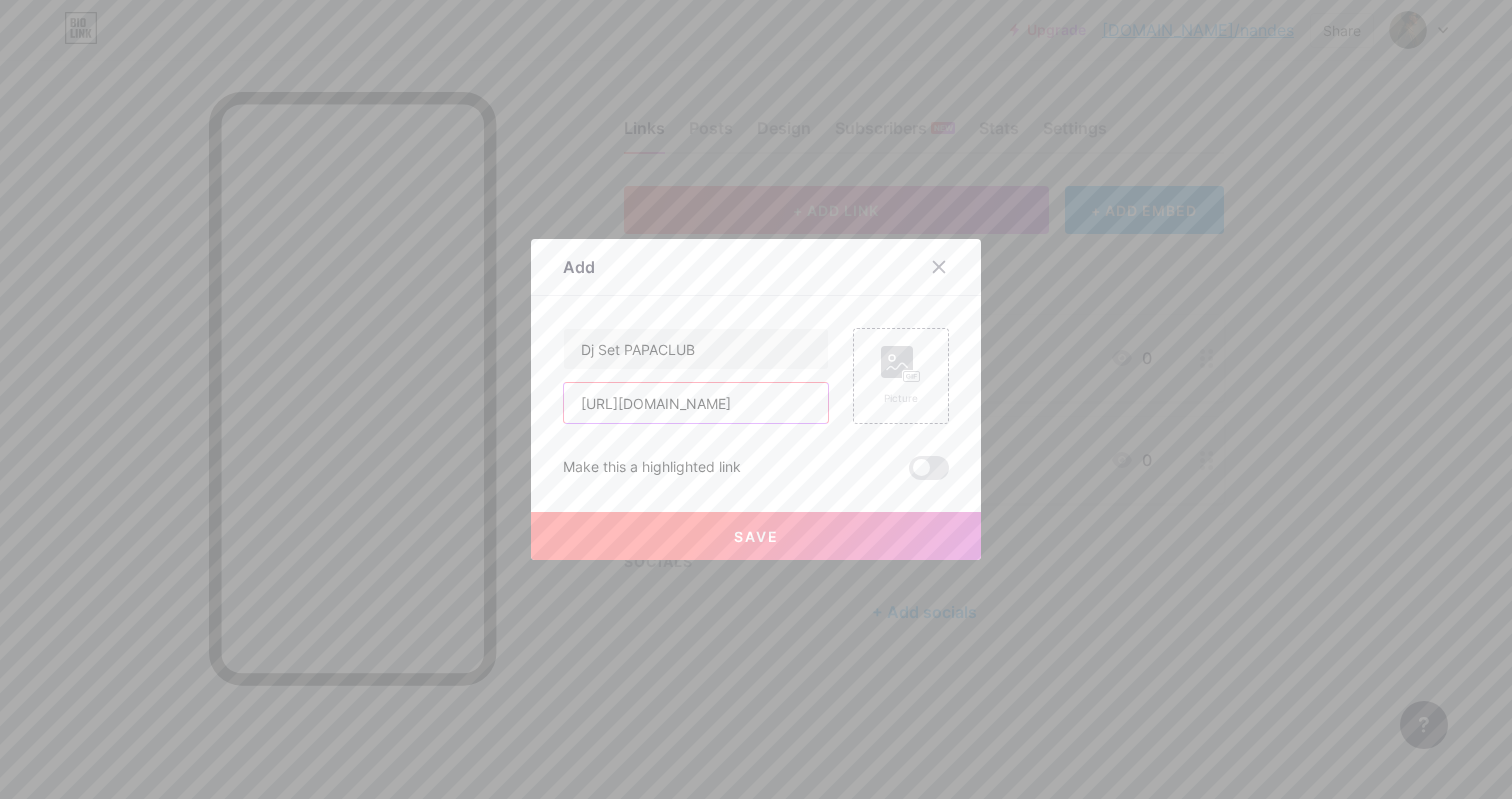 type on "[URL][DOMAIN_NAME]" 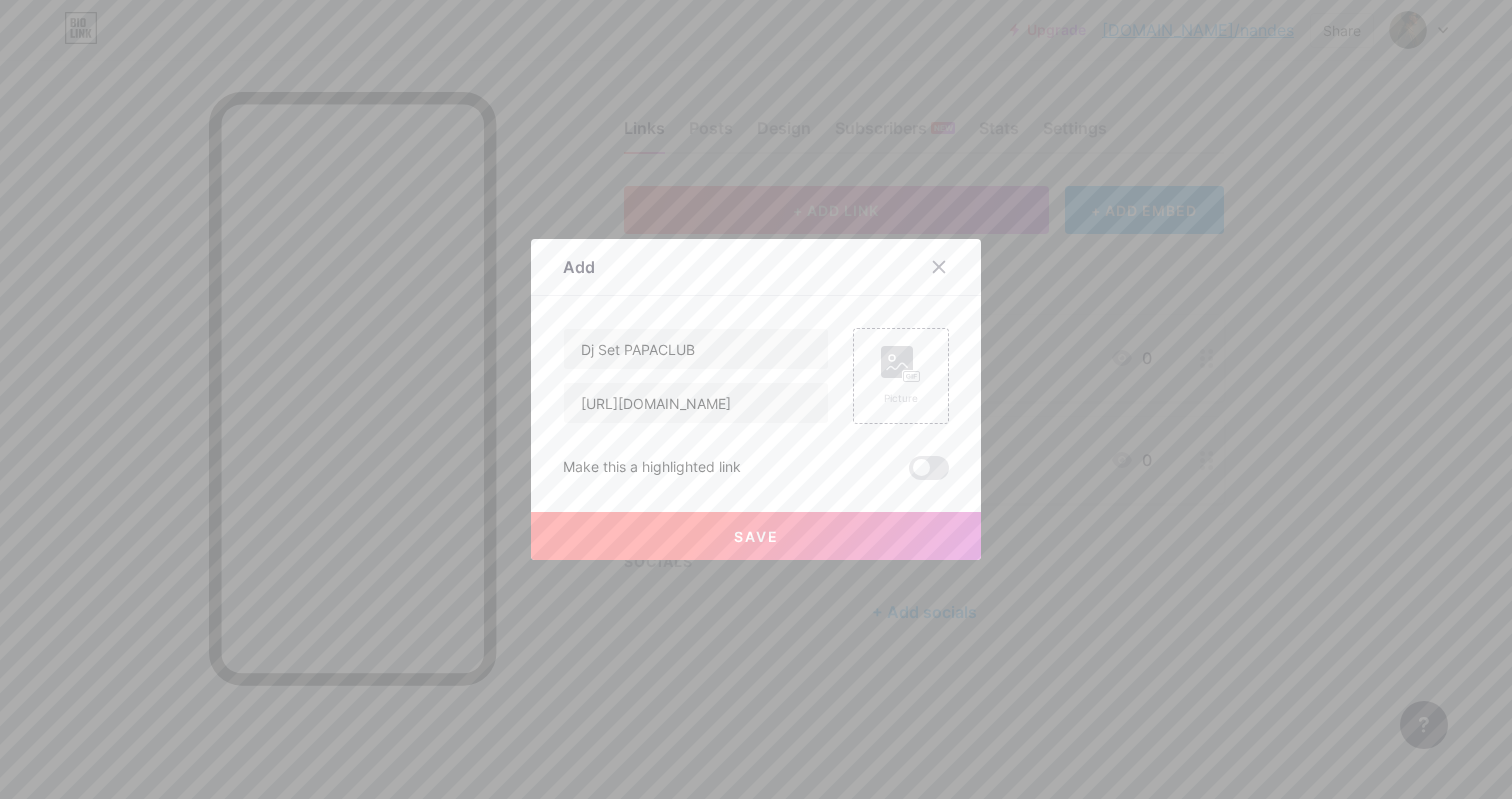 click on "Save" at bounding box center [756, 536] 